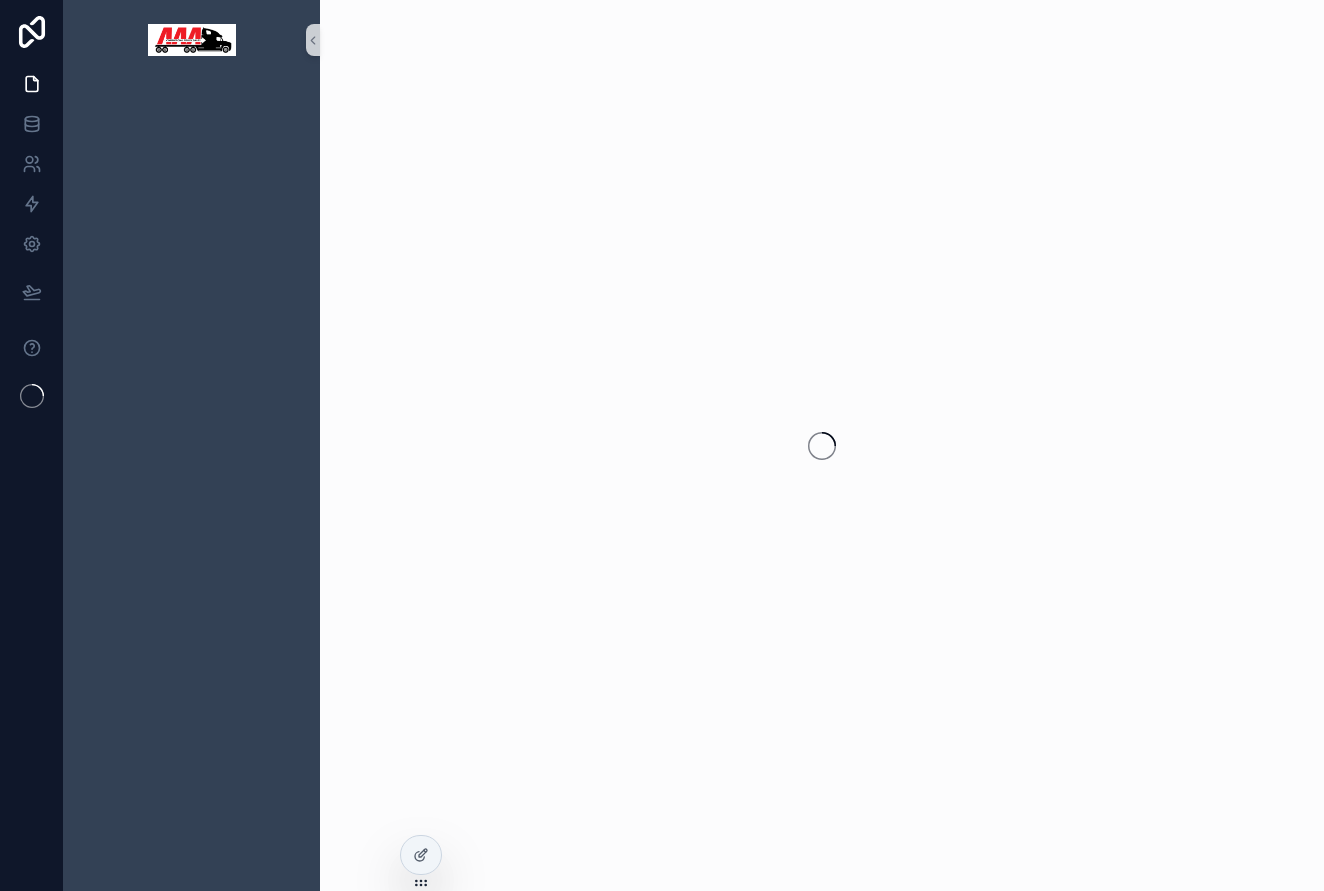 scroll, scrollTop: 0, scrollLeft: 0, axis: both 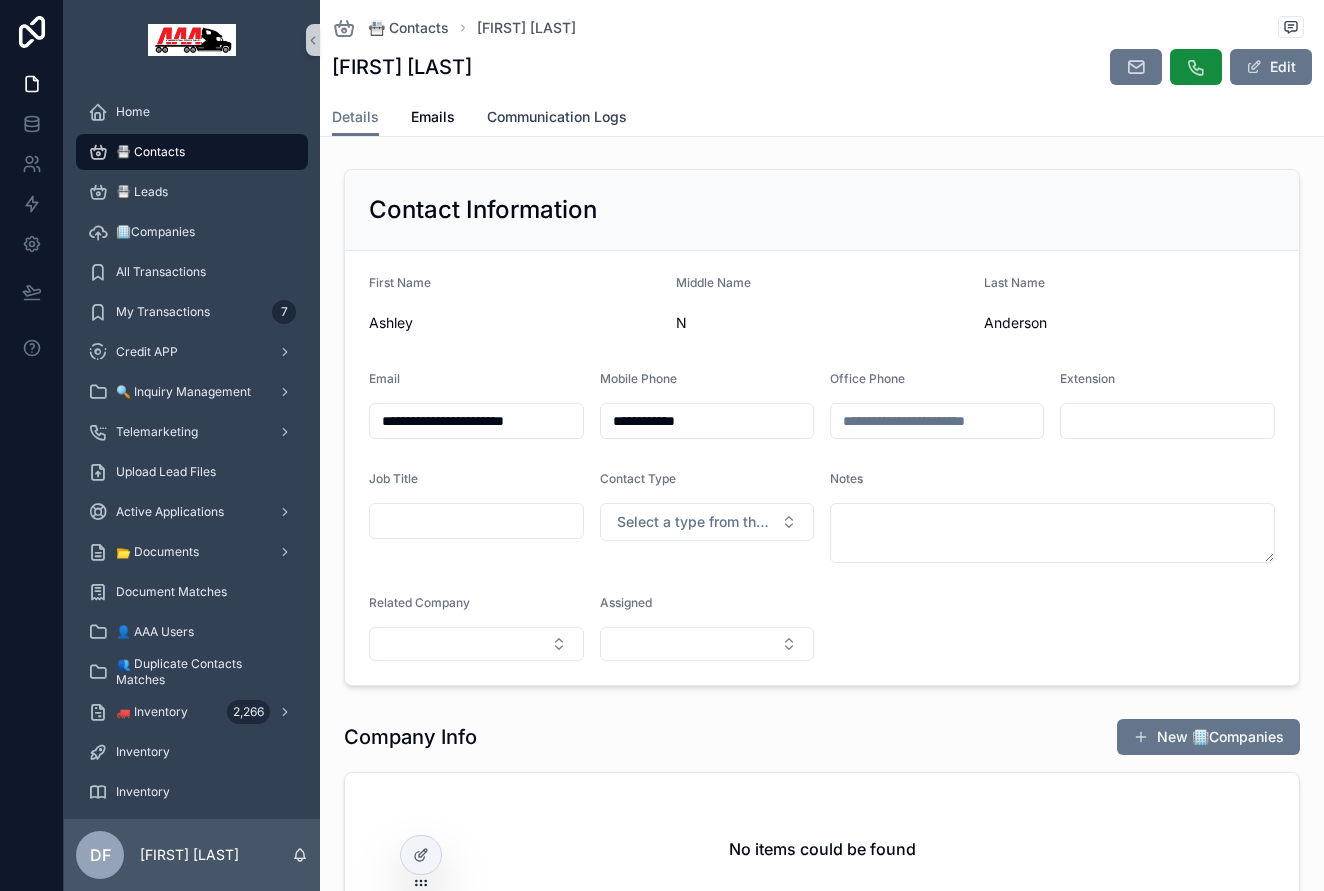 click on "Communication Logs" at bounding box center (557, 119) 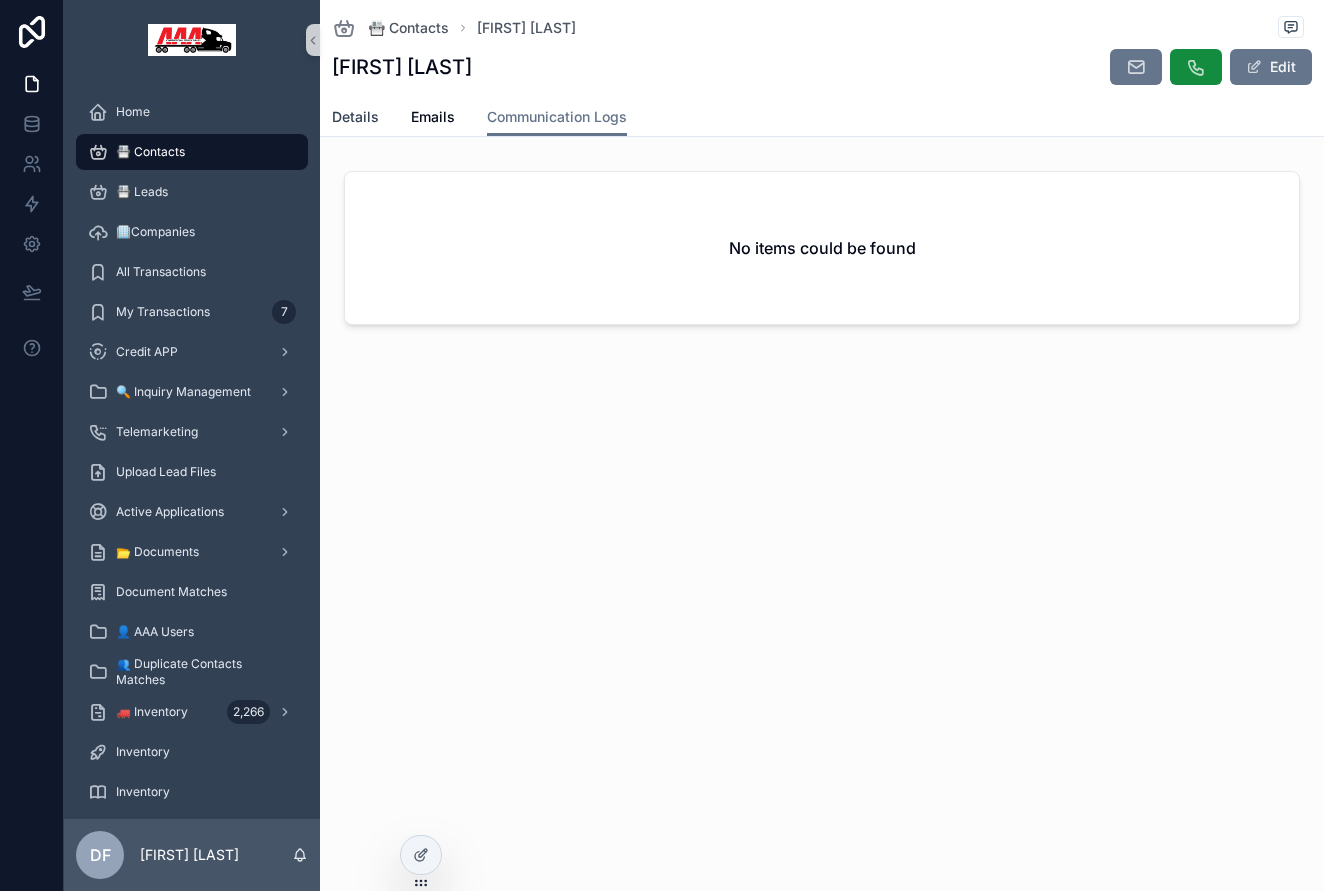 click on "Details" at bounding box center [355, 117] 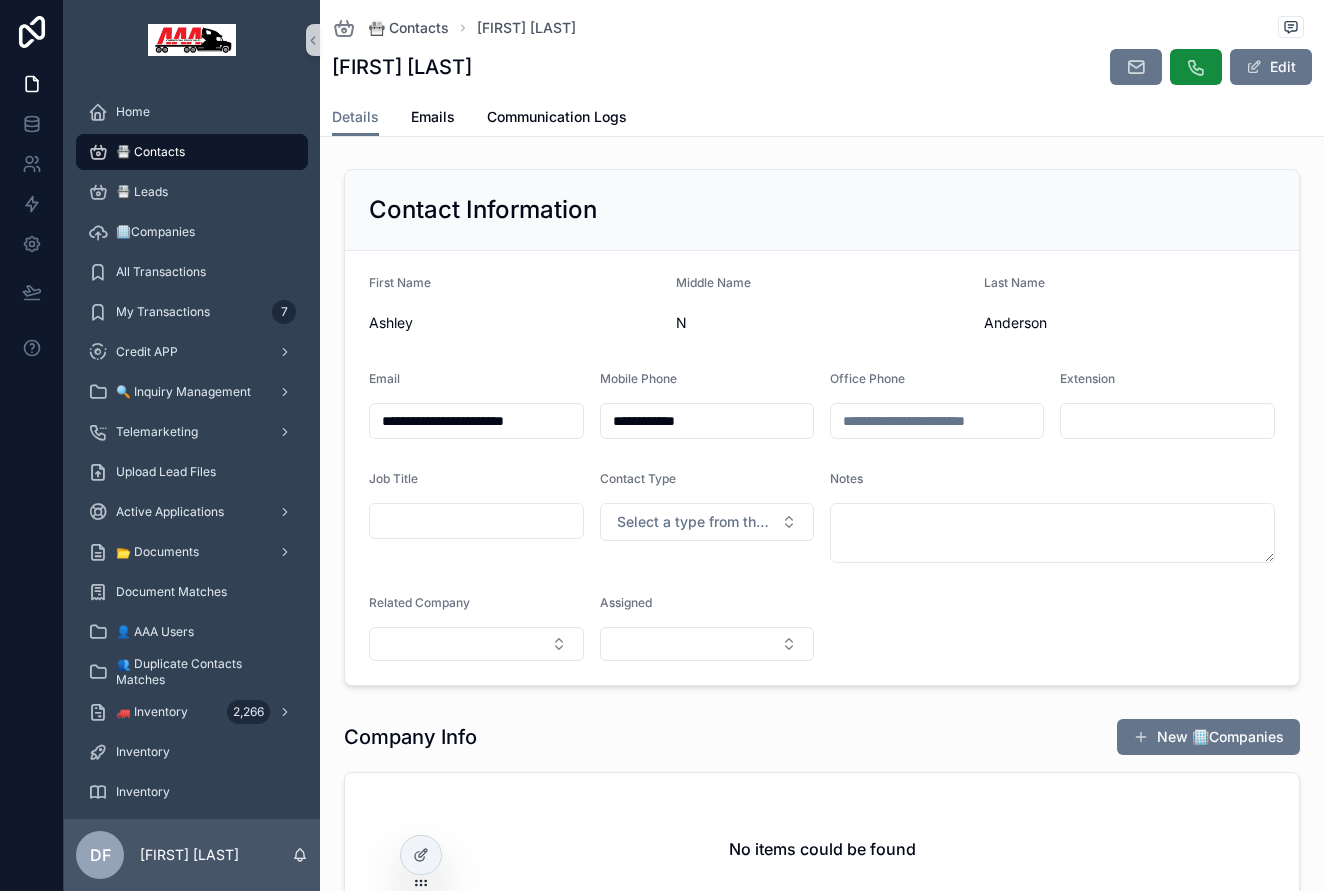scroll, scrollTop: 0, scrollLeft: 0, axis: both 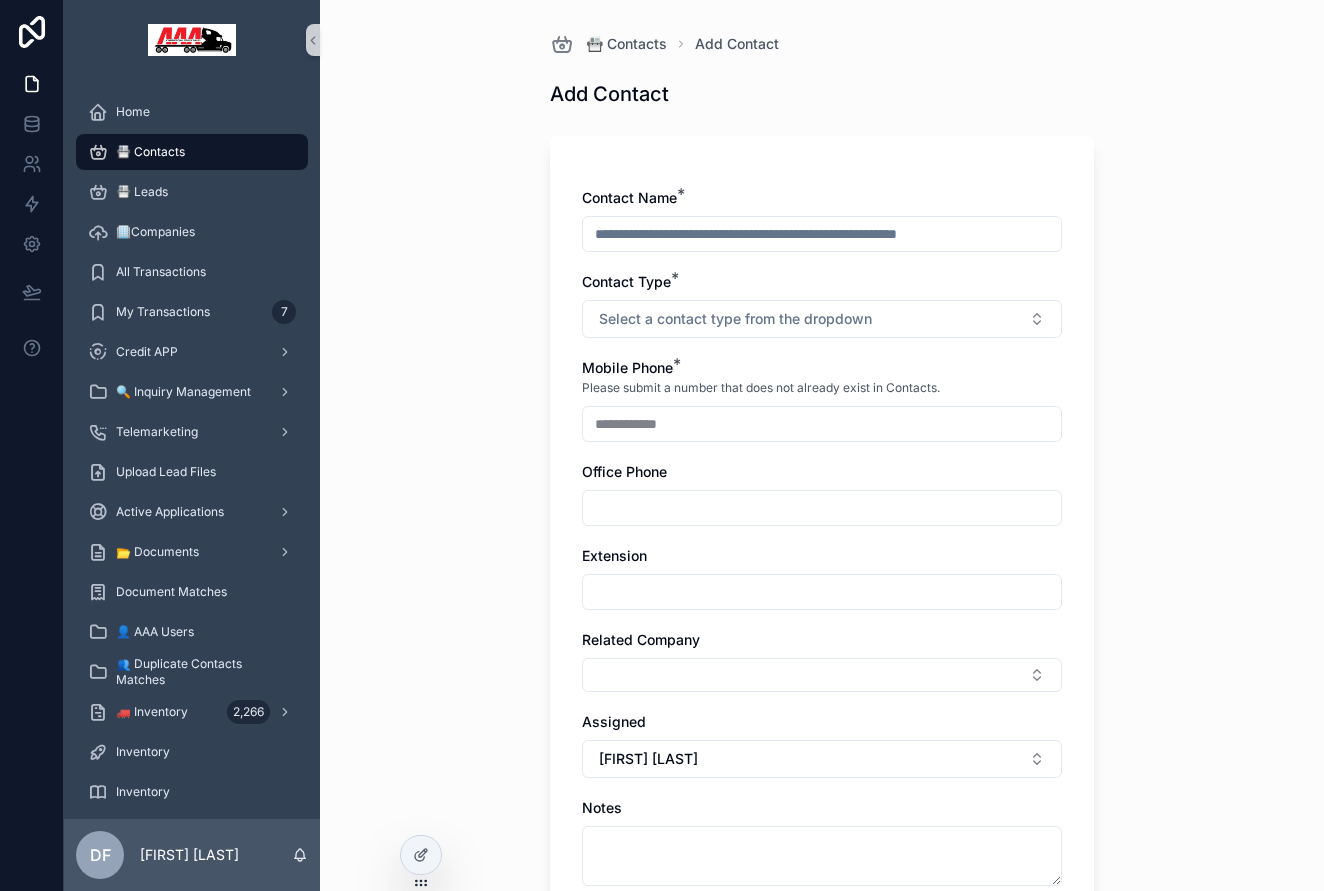 paste on "**********" 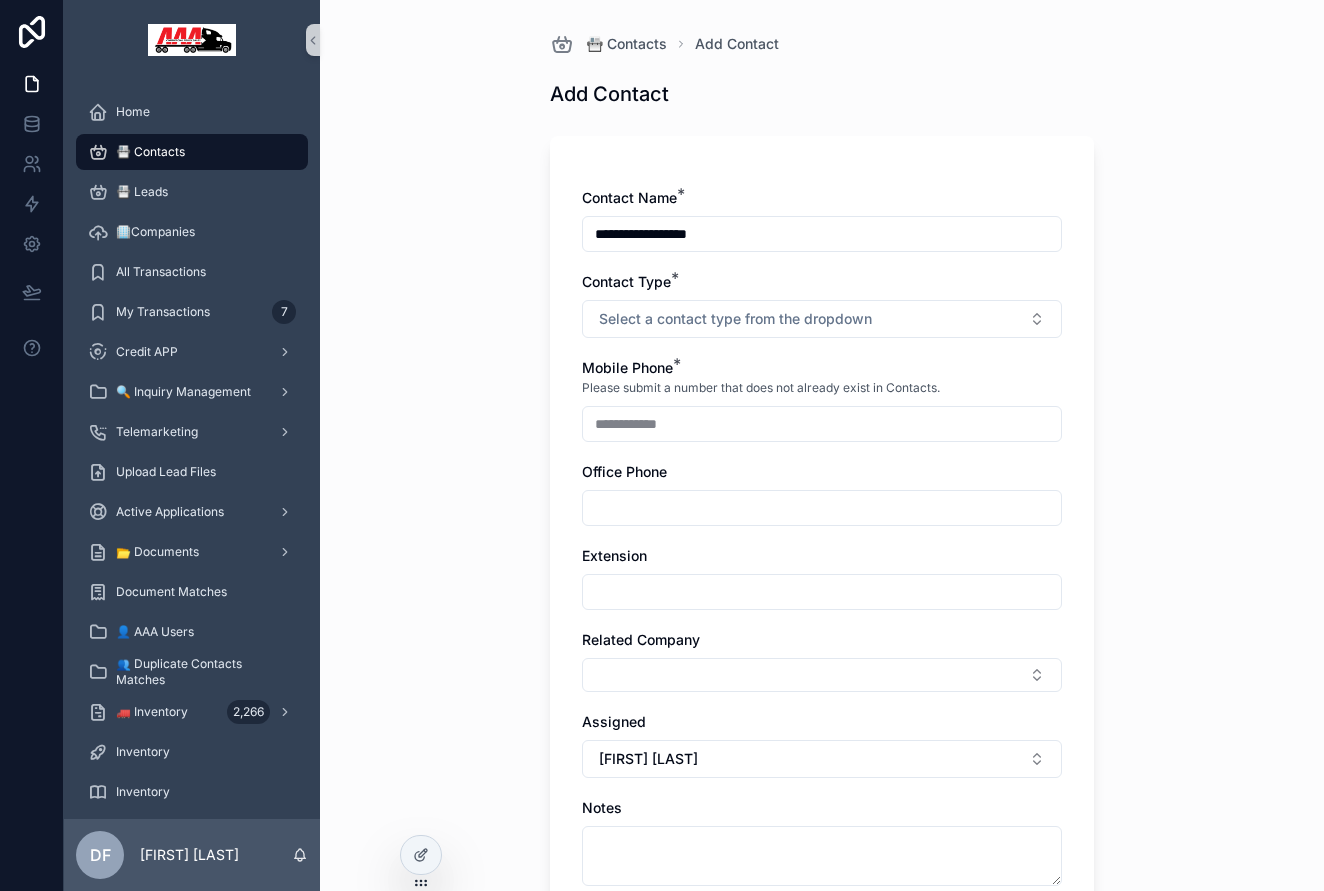 click on "**********" at bounding box center (822, 234) 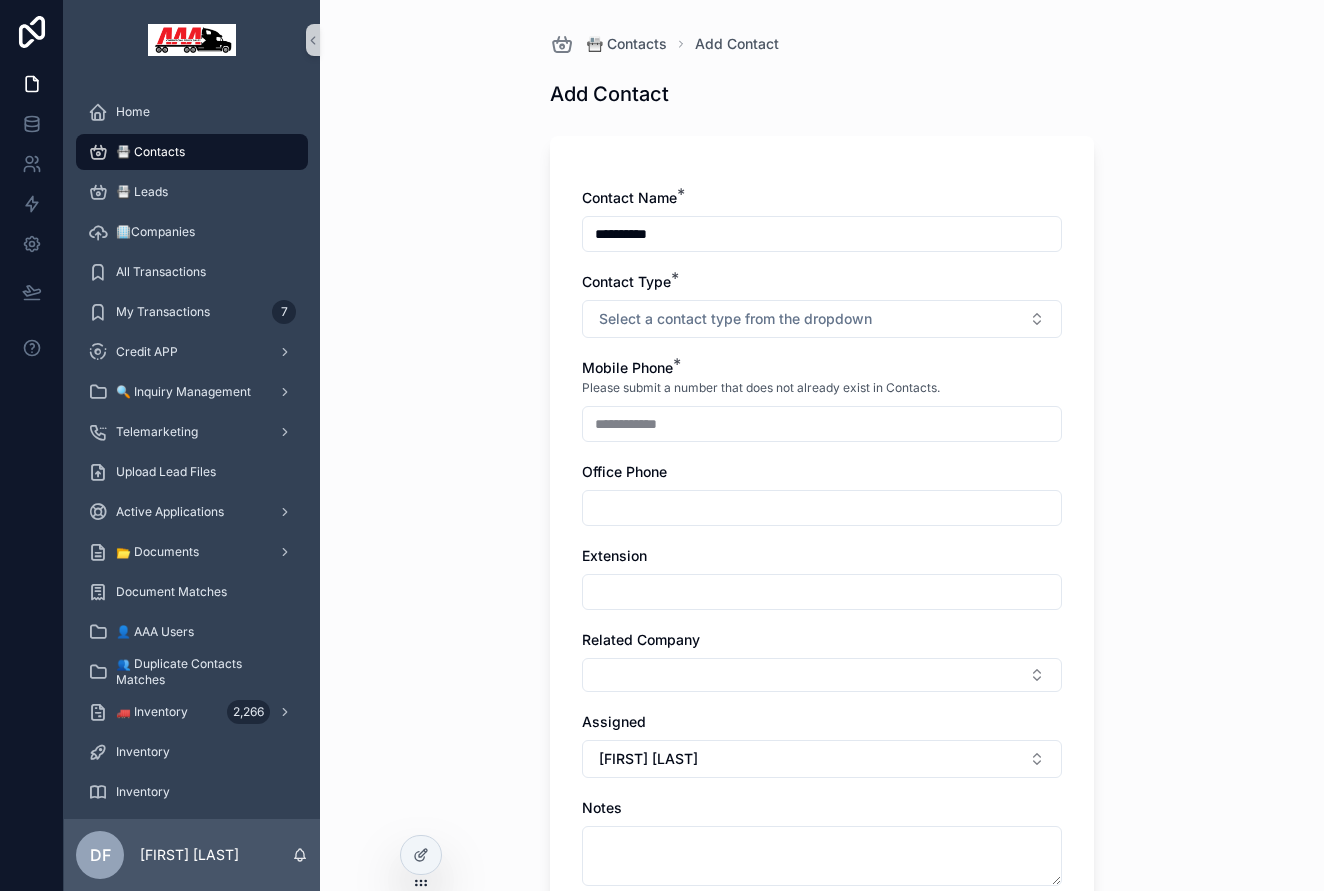 type on "**********" 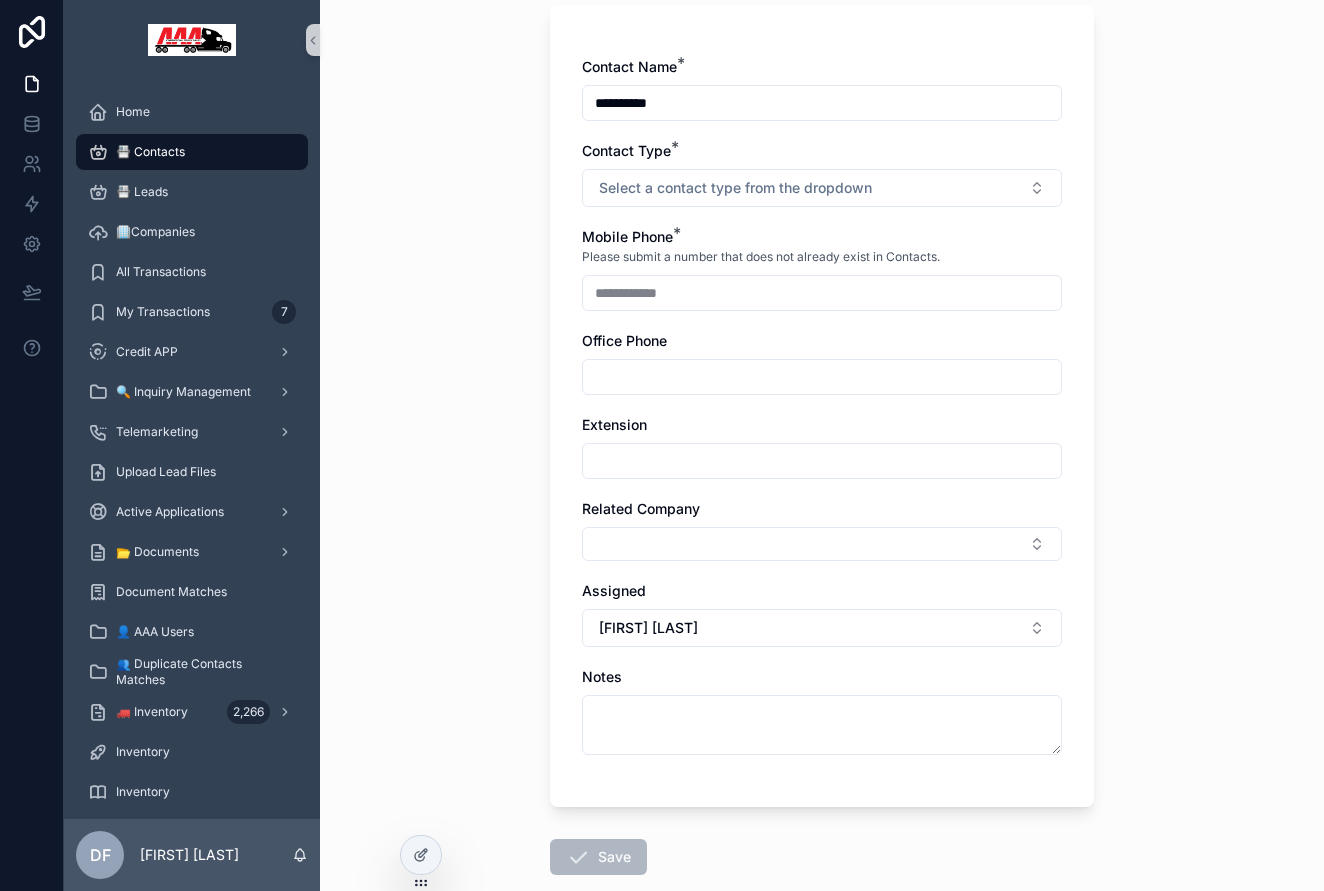 scroll, scrollTop: 132, scrollLeft: 0, axis: vertical 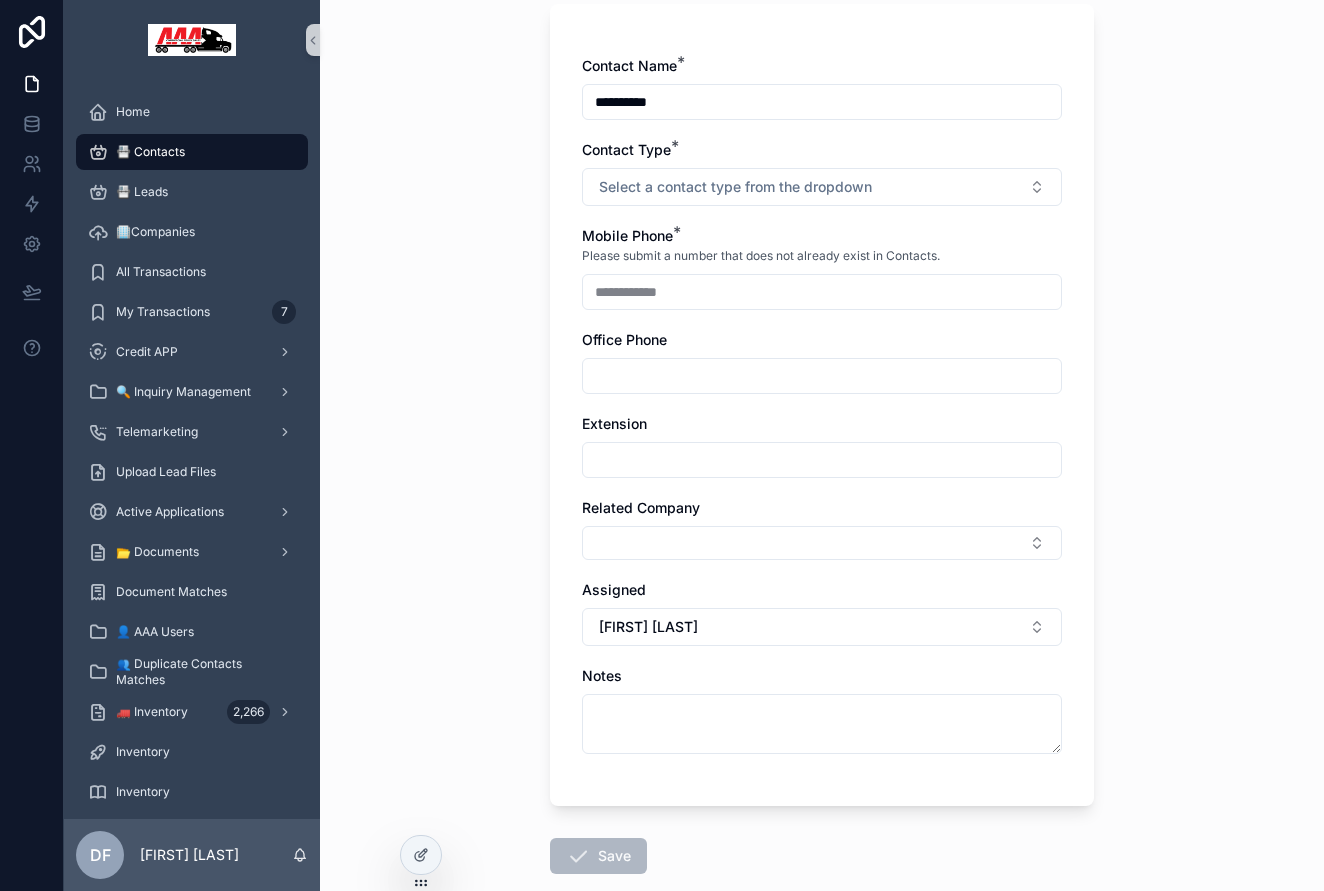 click at bounding box center (822, 376) 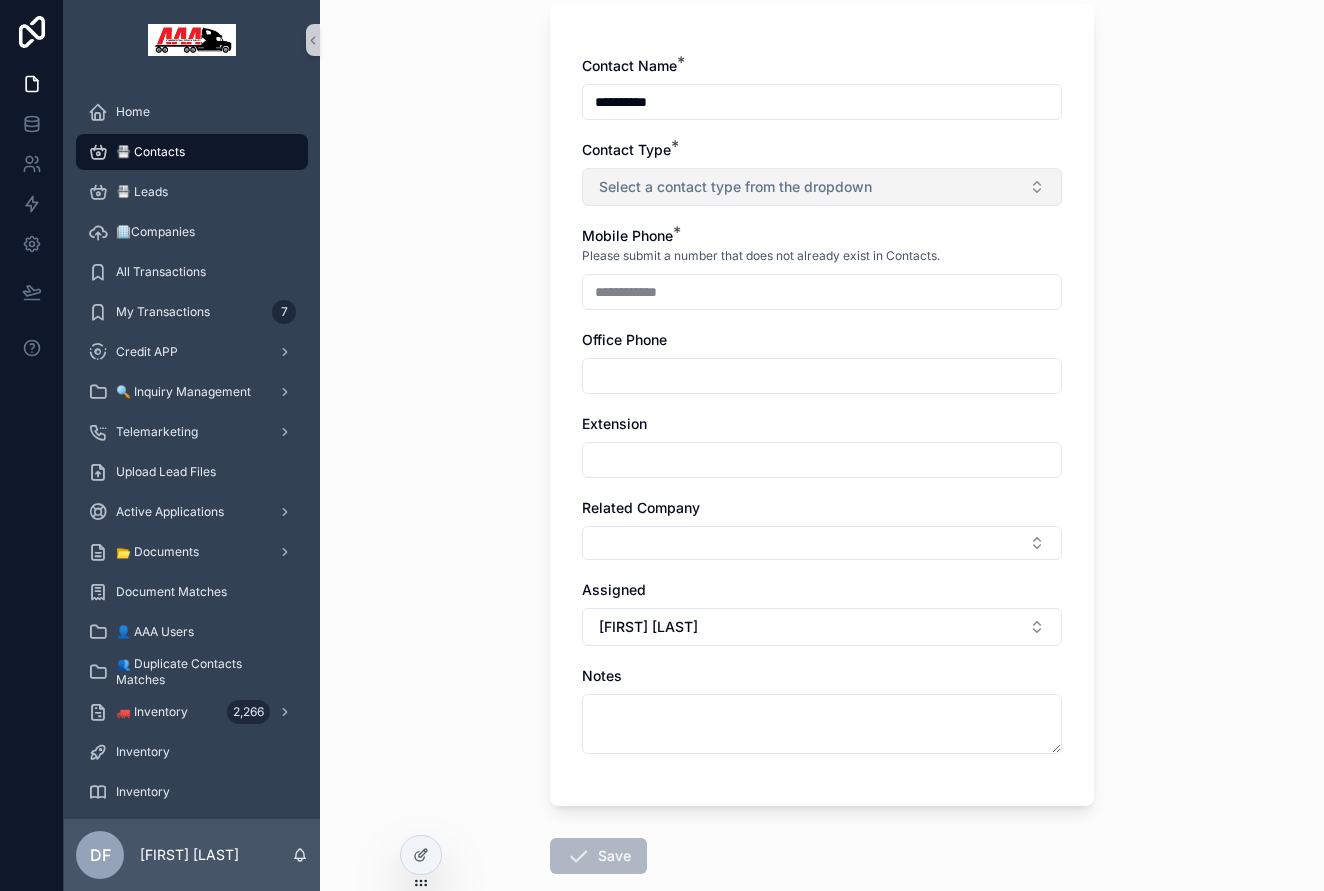 click on "Select a contact type from the dropdown" at bounding box center (735, 187) 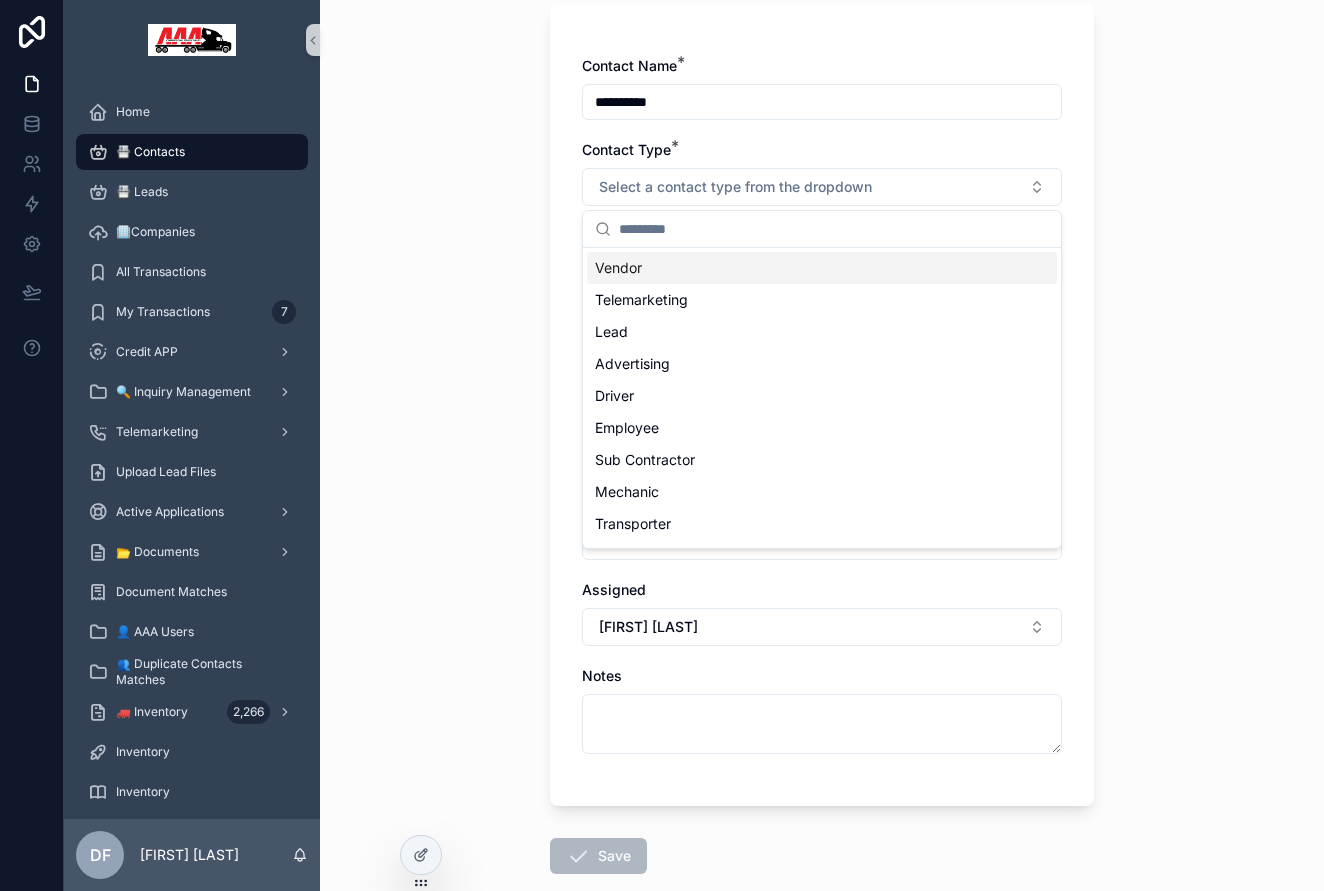 click on "Vendor" at bounding box center (822, 268) 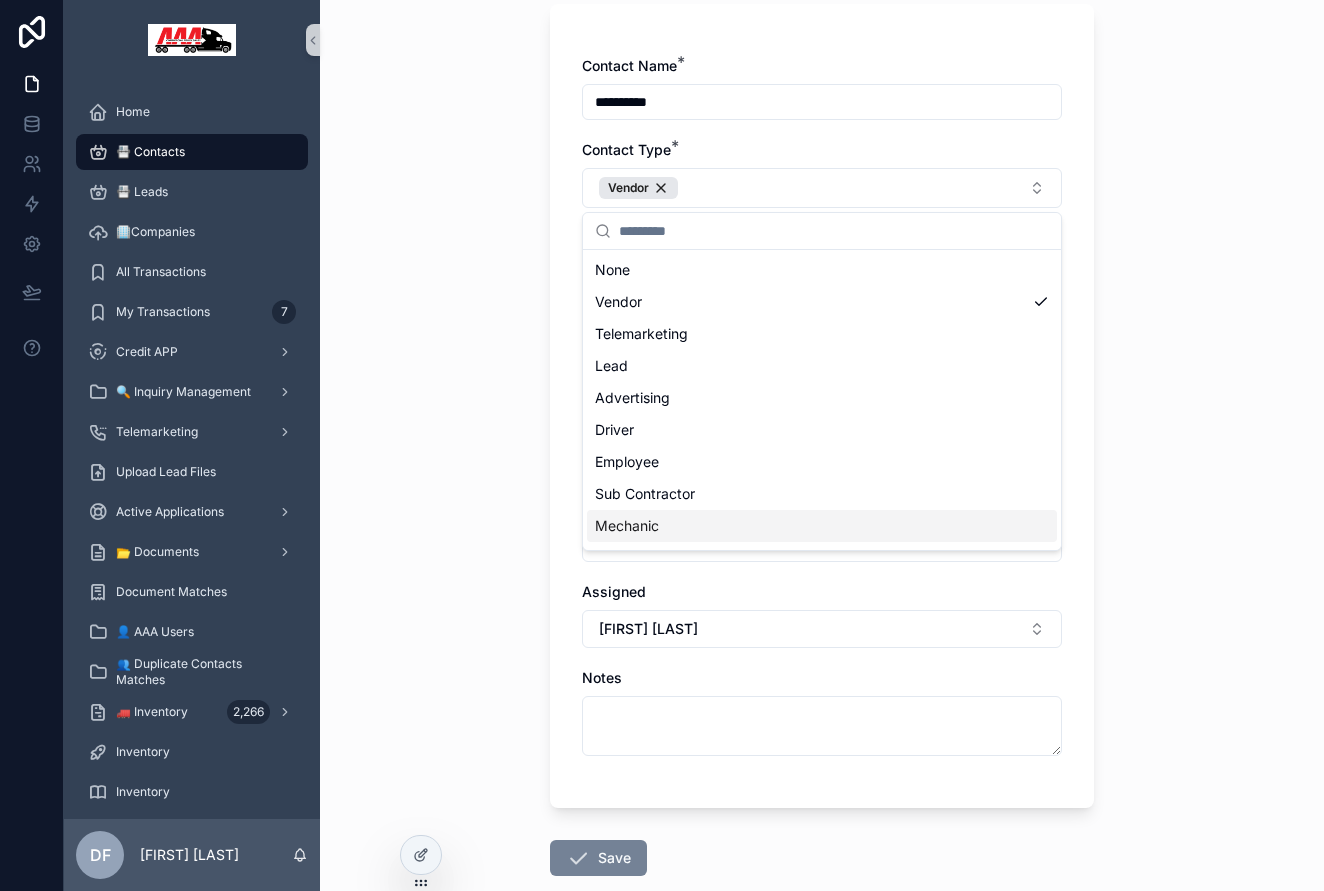 click on "Save" at bounding box center (598, 858) 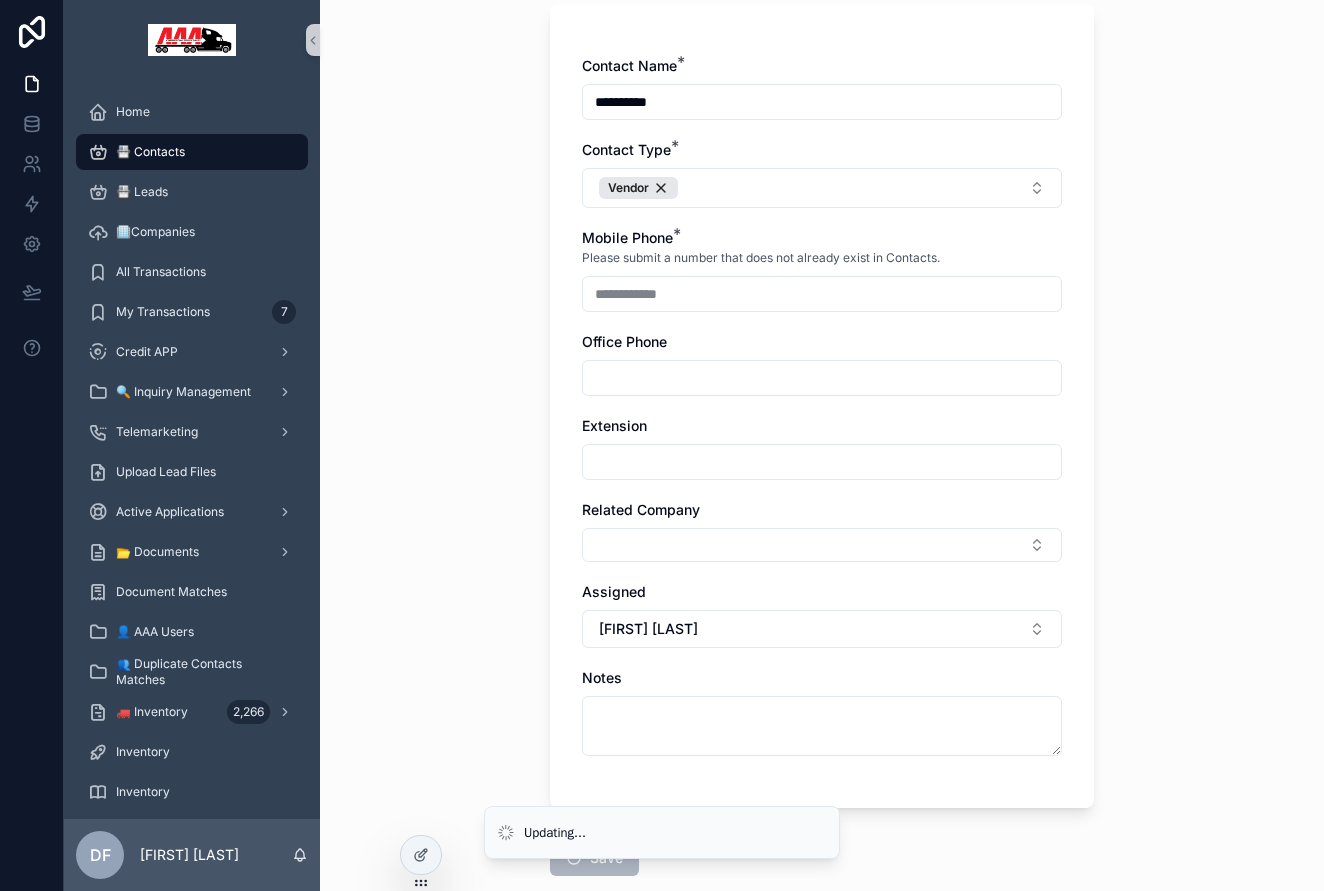scroll, scrollTop: 0, scrollLeft: 0, axis: both 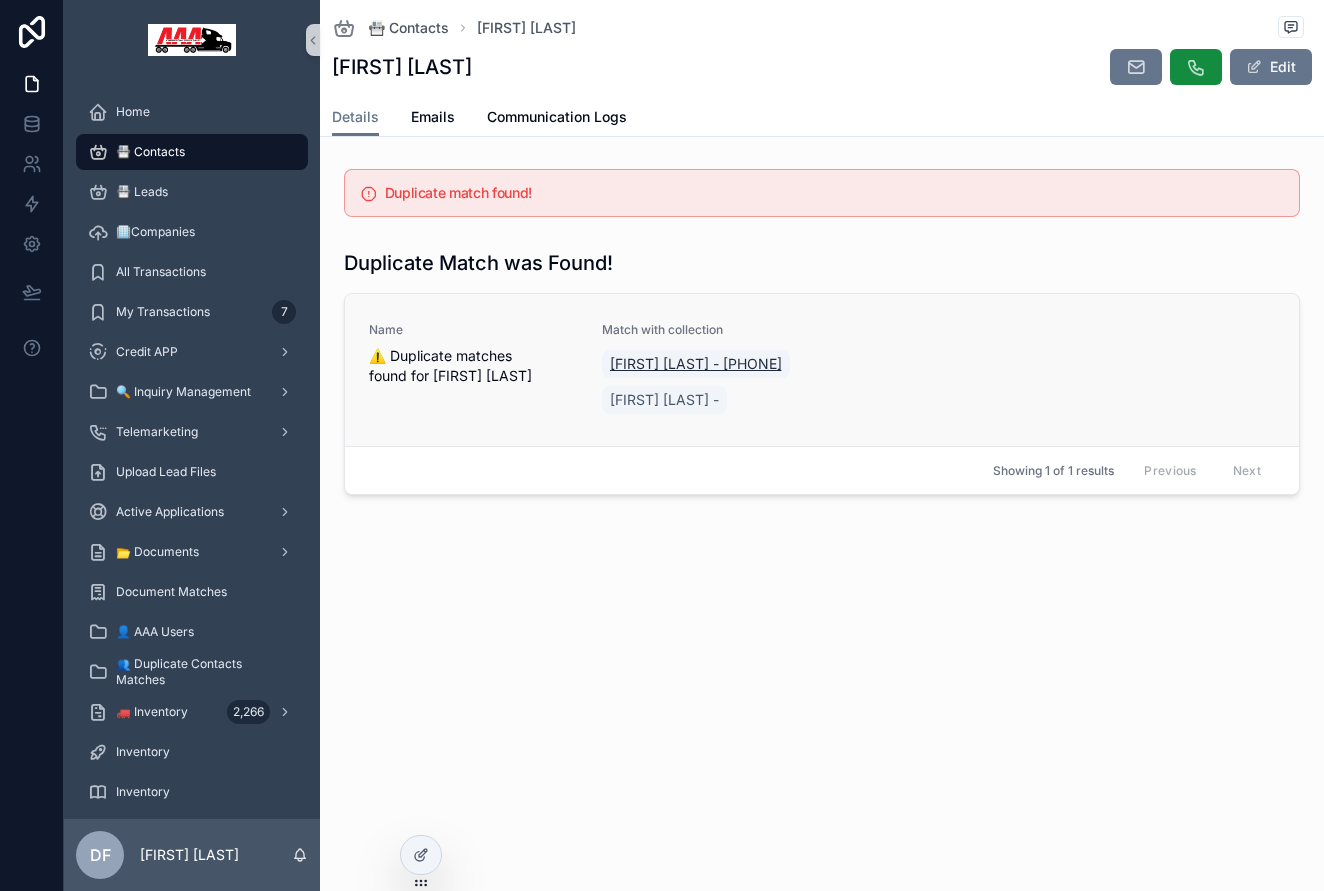 click on "[FIRST] [LAST] - [PHONE]" at bounding box center [696, 364] 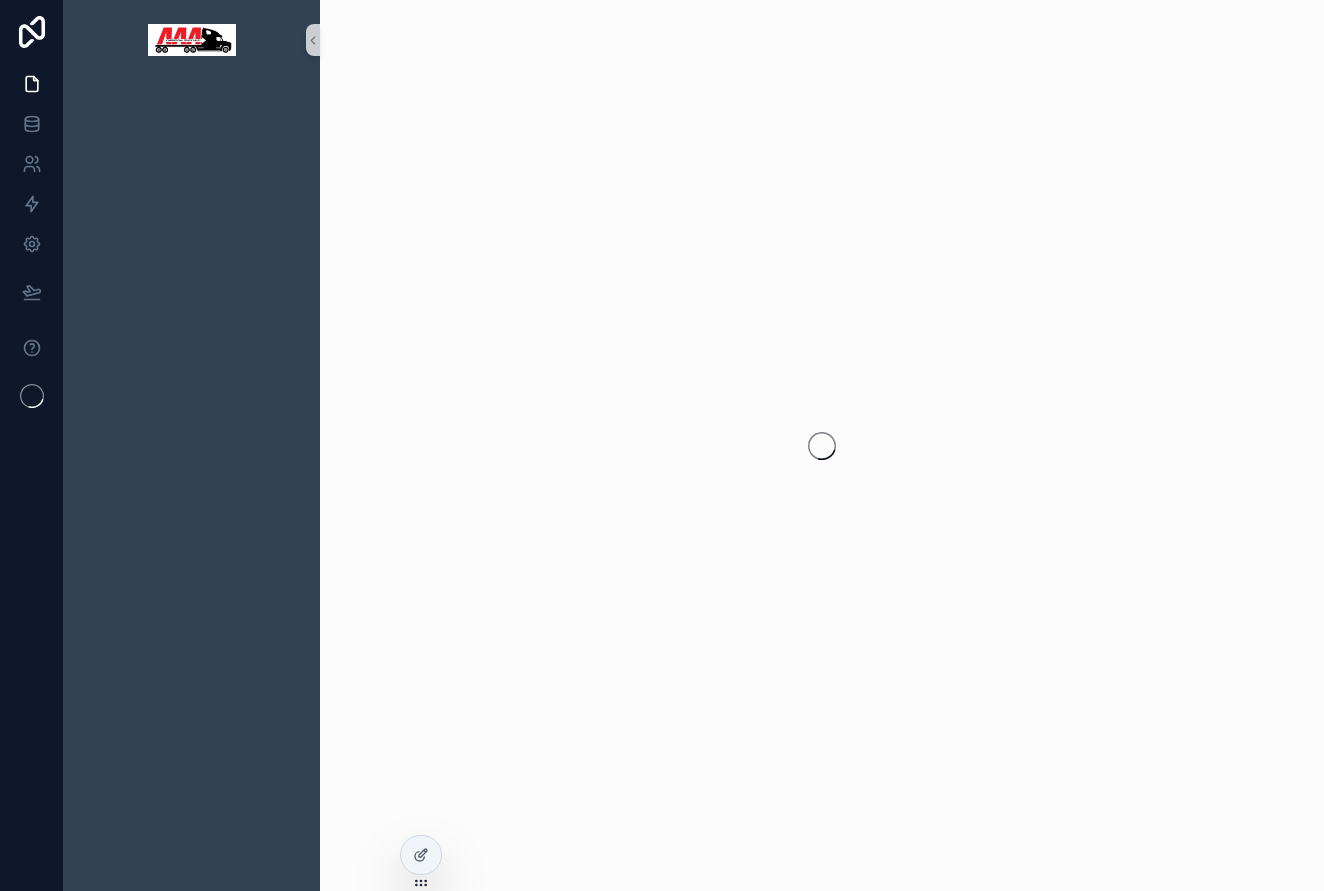 scroll, scrollTop: 0, scrollLeft: 0, axis: both 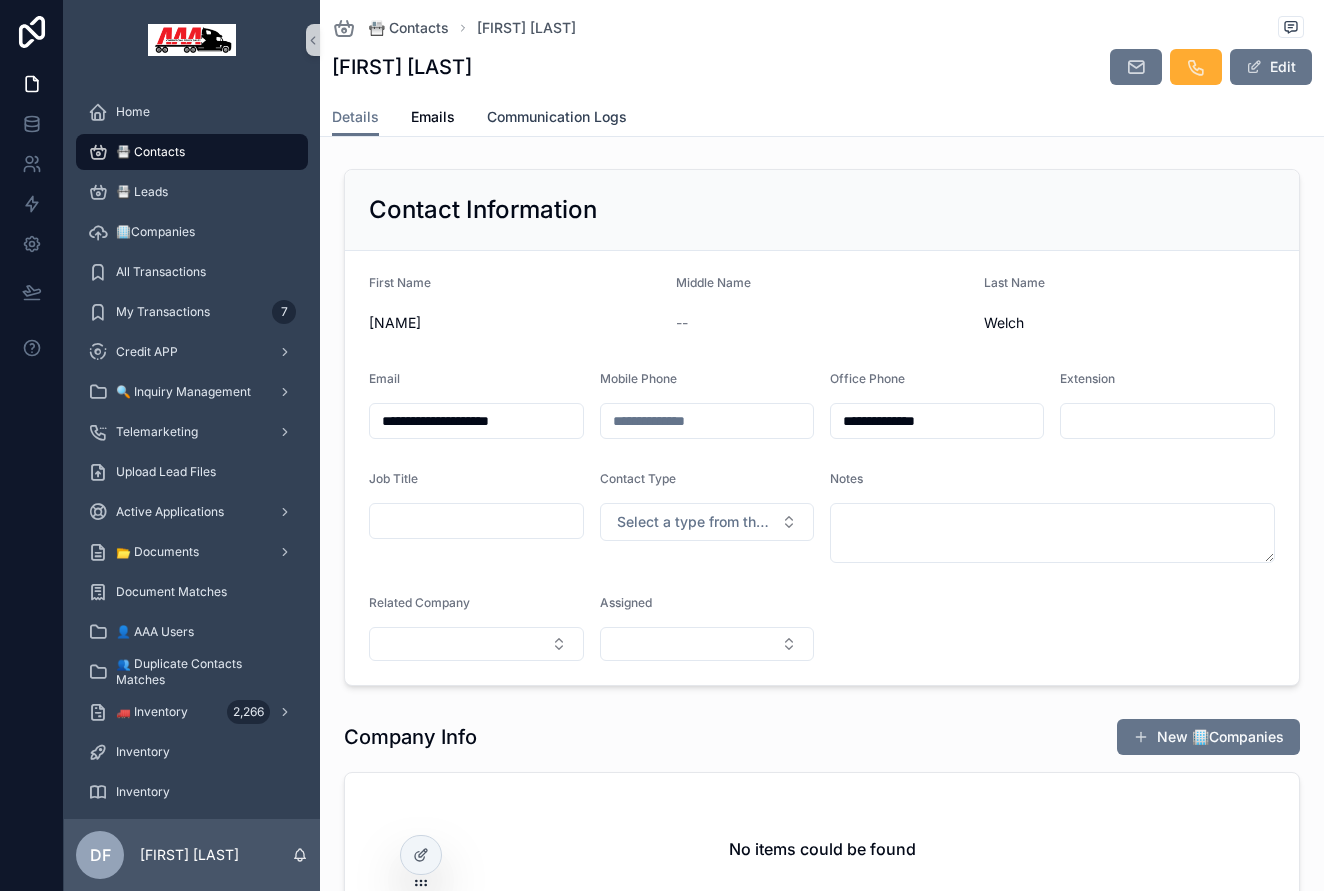 click on "Communication Logs" at bounding box center (557, 117) 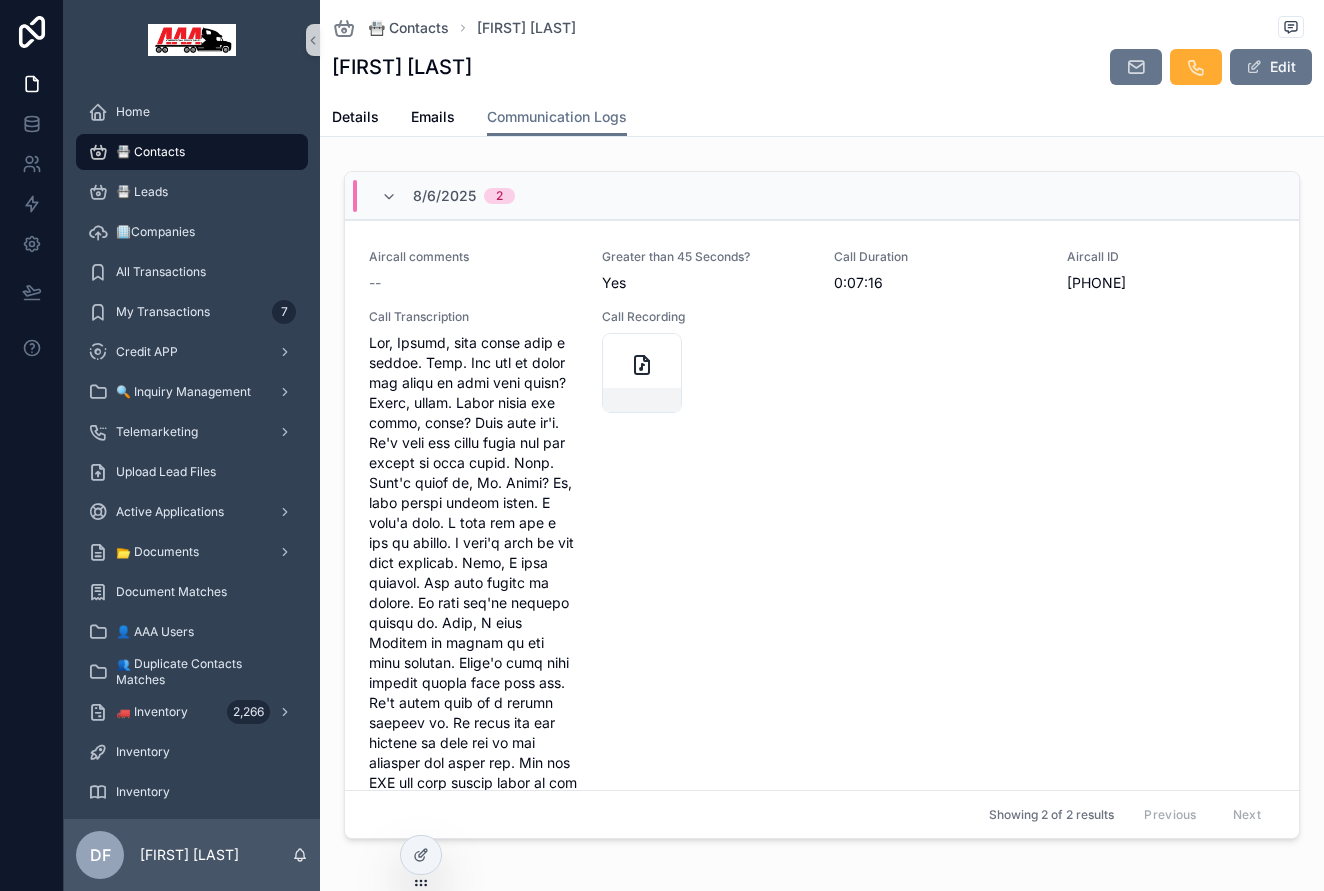 scroll, scrollTop: 0, scrollLeft: 0, axis: both 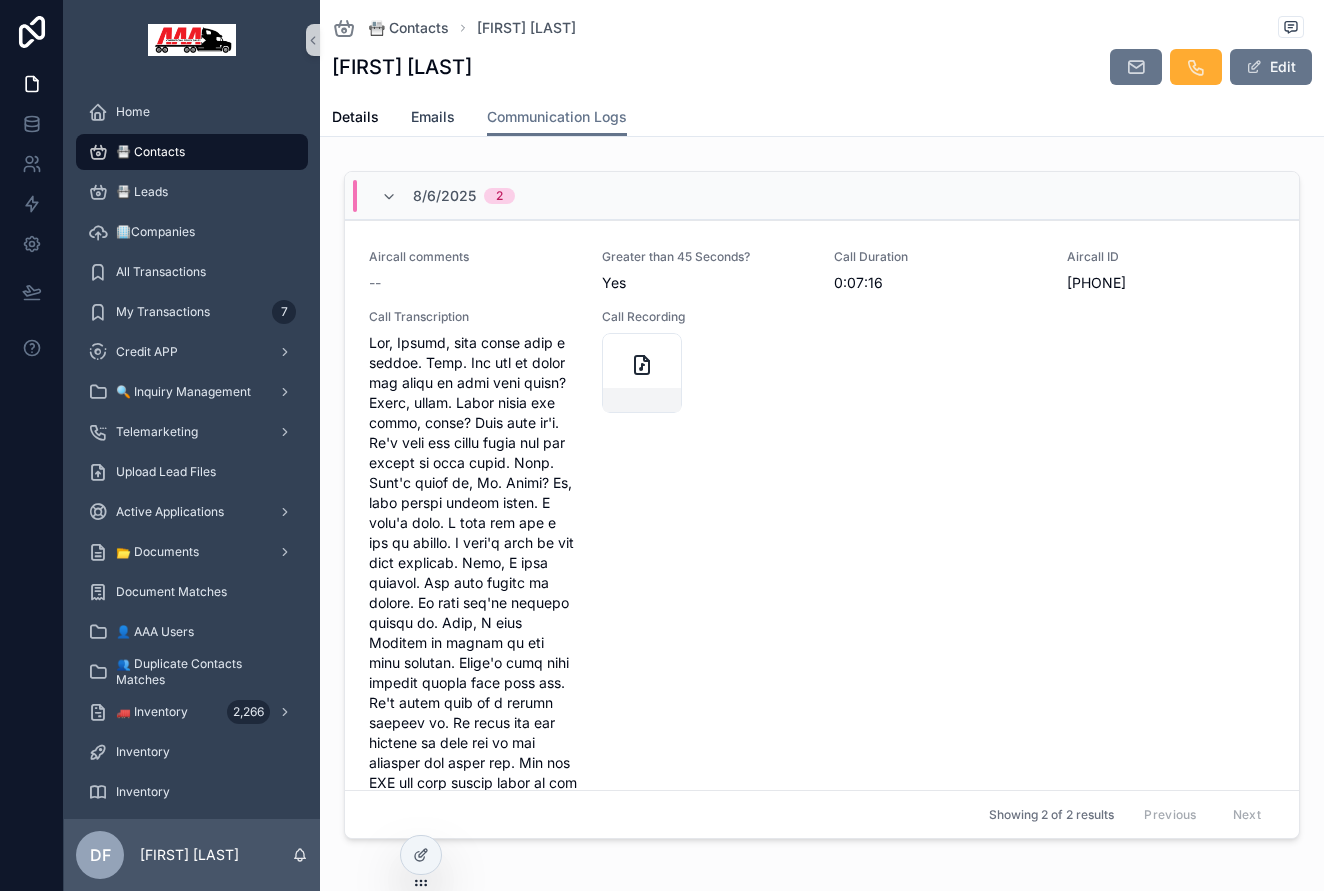 click on "Emails" at bounding box center (433, 117) 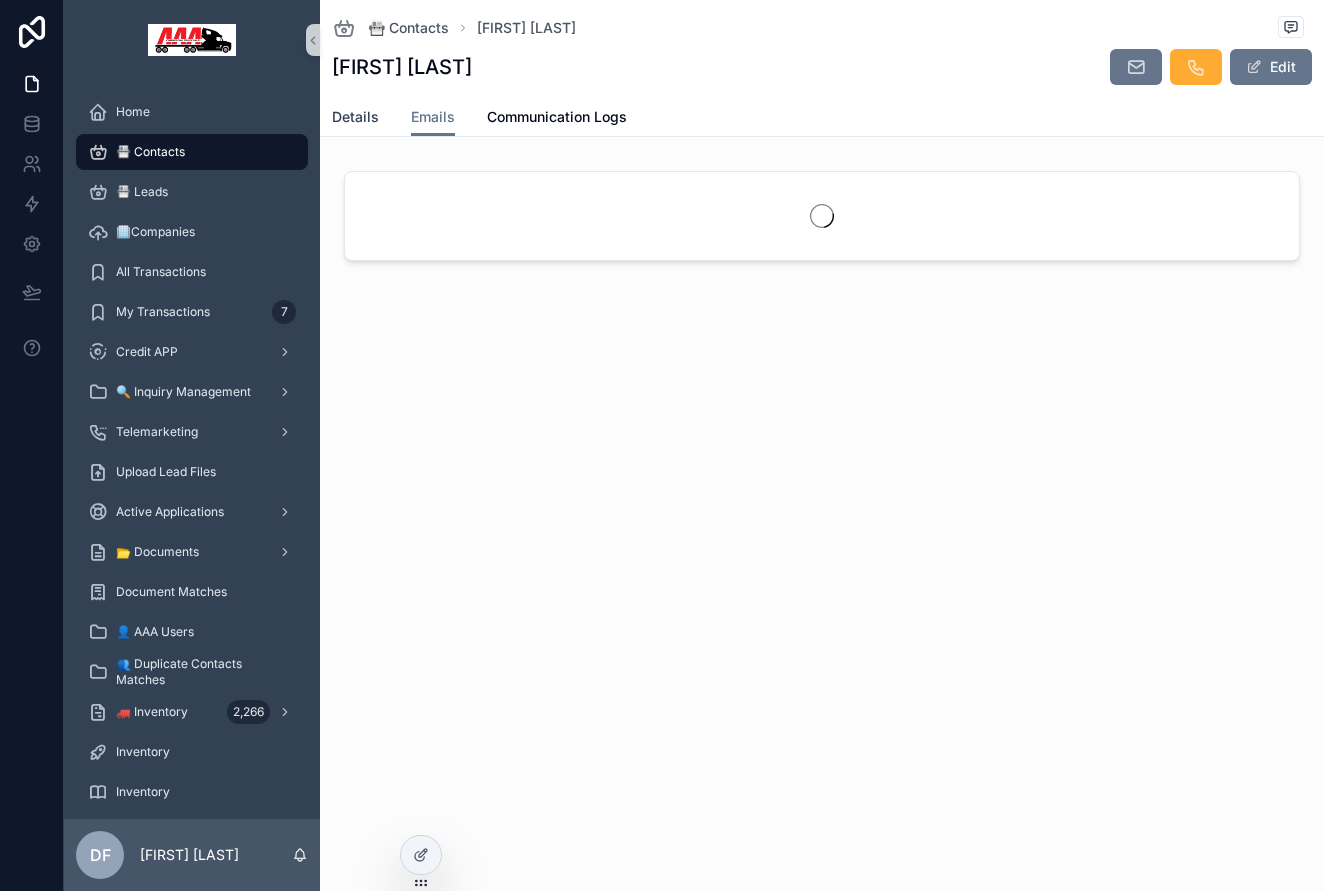 click on "Details" at bounding box center (355, 117) 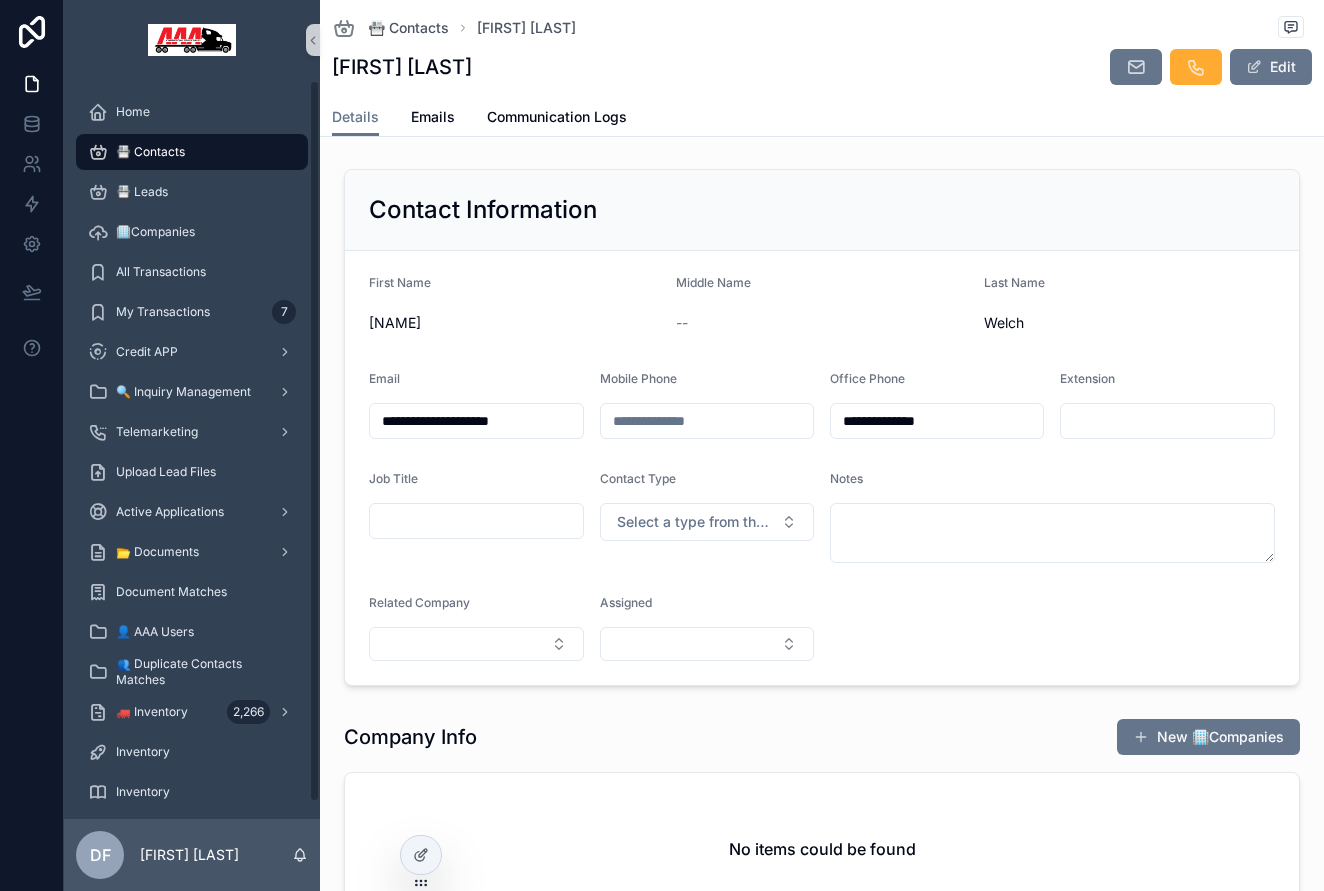 click on "📇 Contacts" at bounding box center (150, 152) 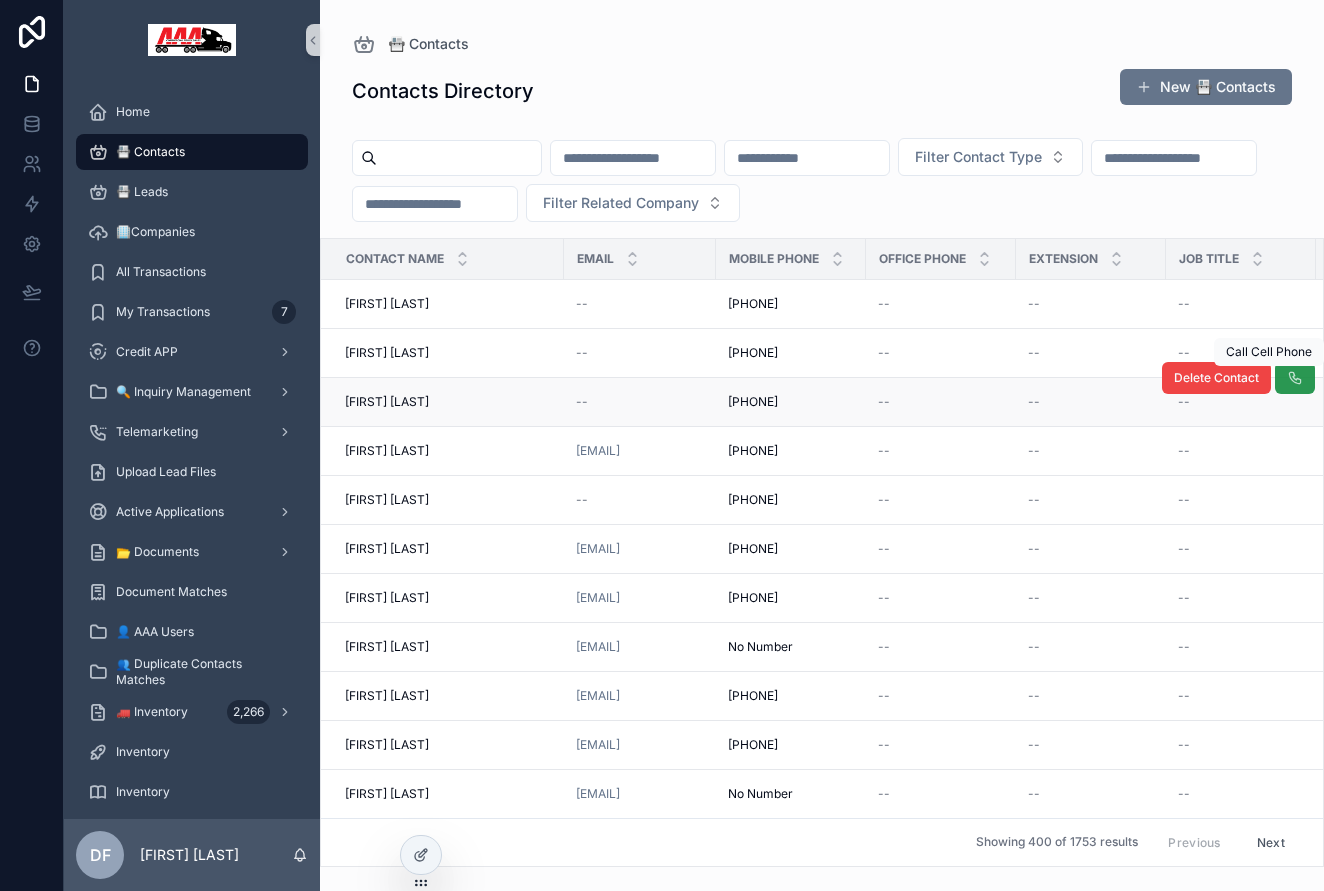 click at bounding box center (1295, 378) 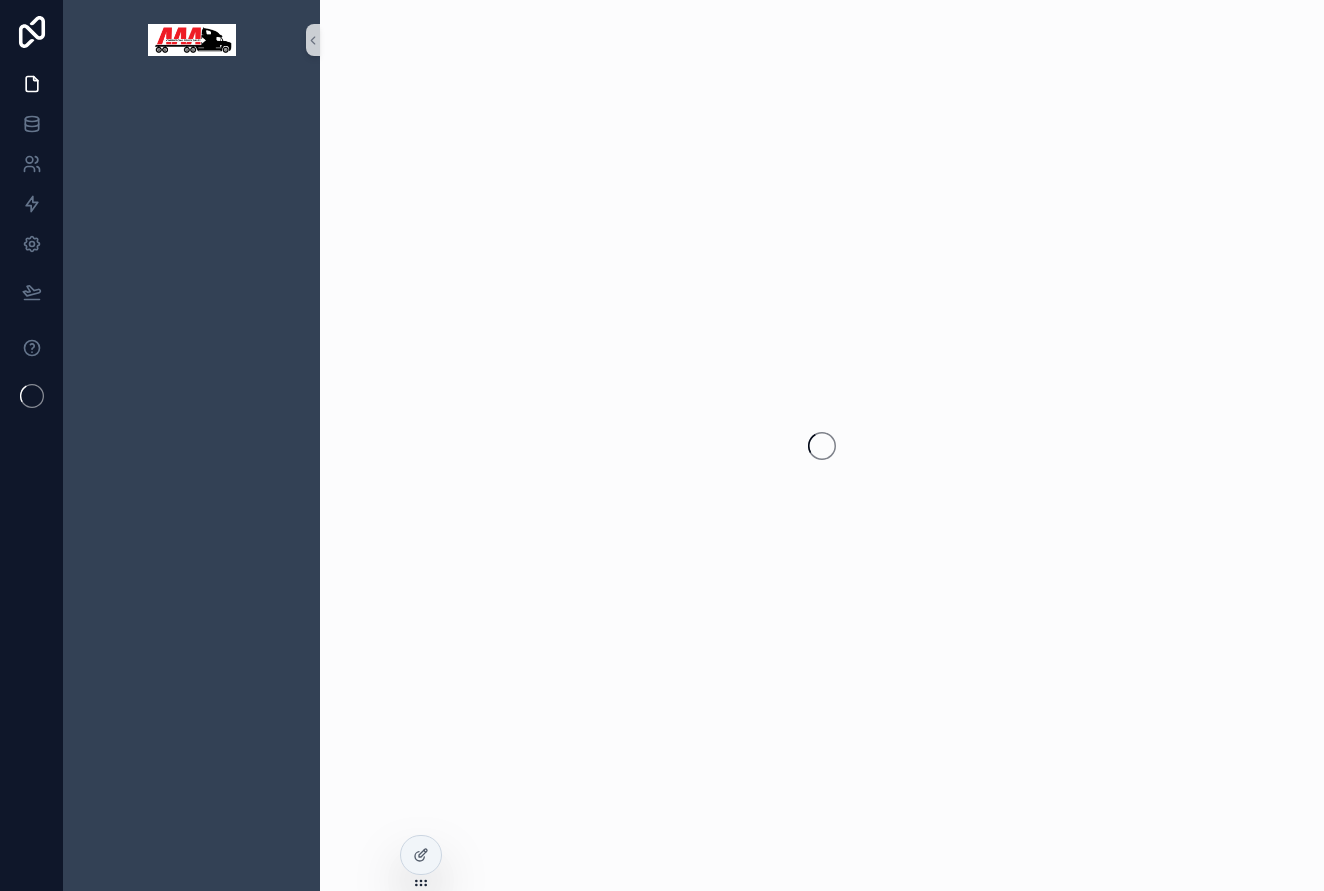 scroll, scrollTop: 0, scrollLeft: 0, axis: both 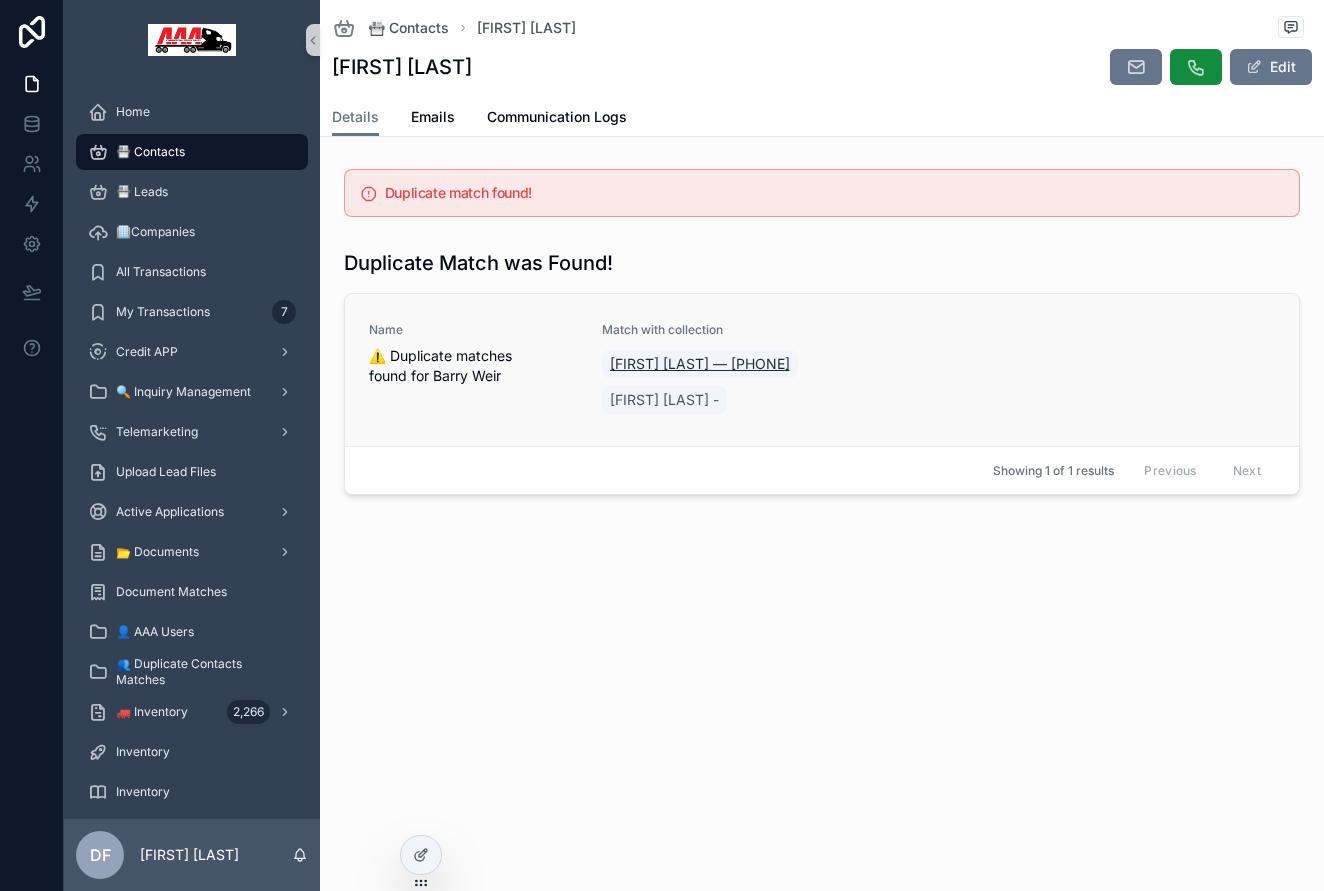 click on "[FIRST] [LAST] — [PHONE]" at bounding box center (700, 364) 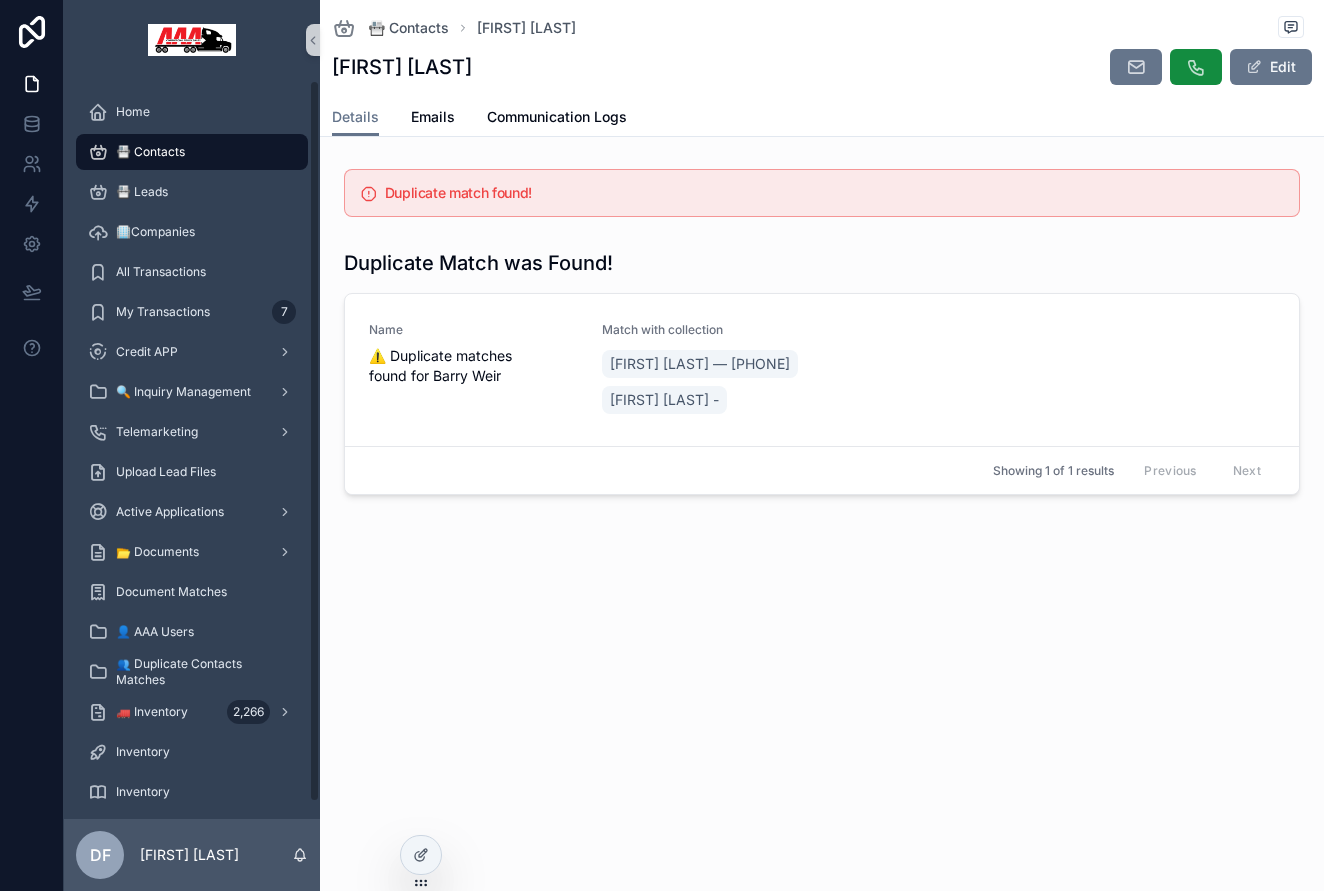 click on "📇 Contacts" at bounding box center [150, 152] 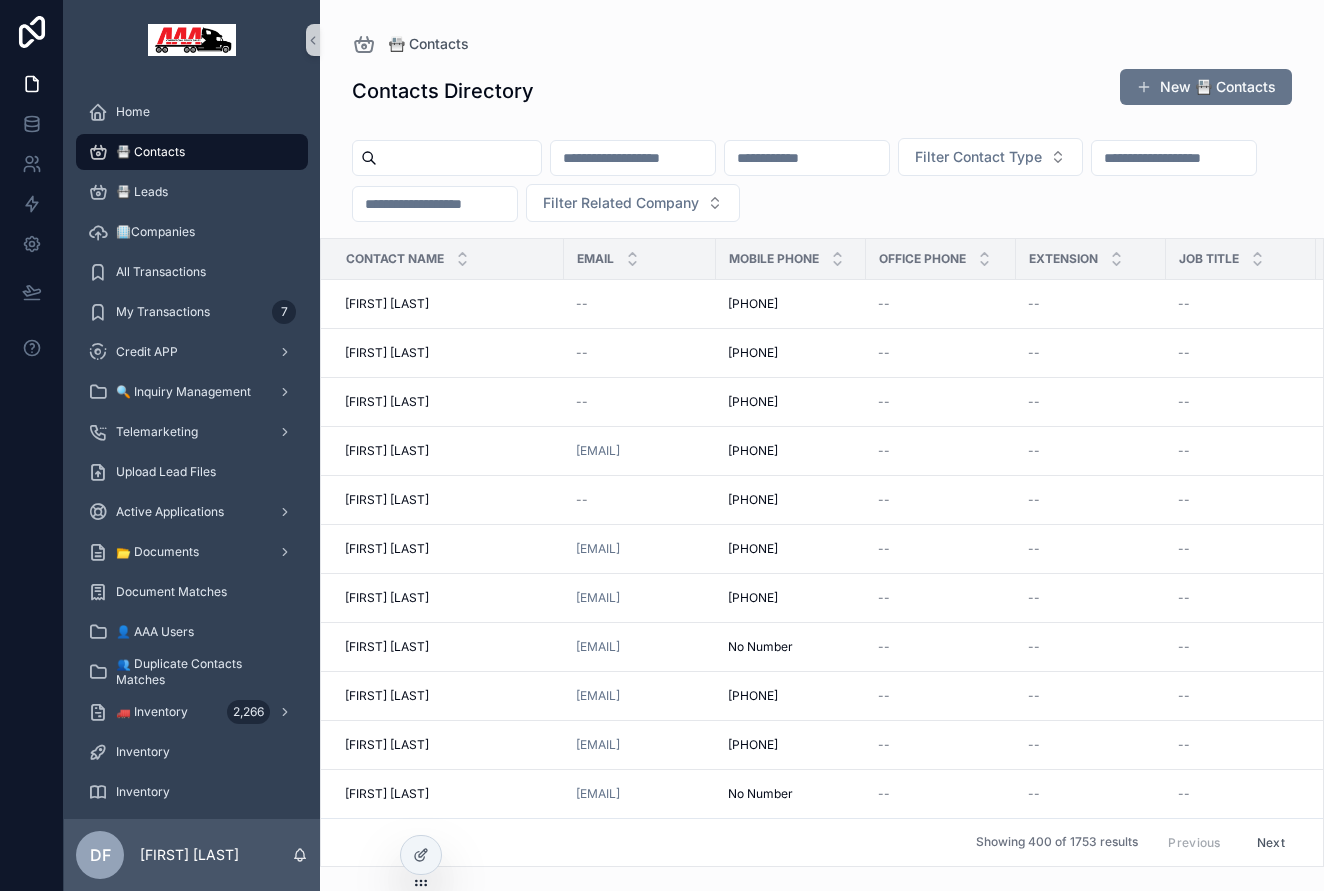 scroll, scrollTop: 0, scrollLeft: 0, axis: both 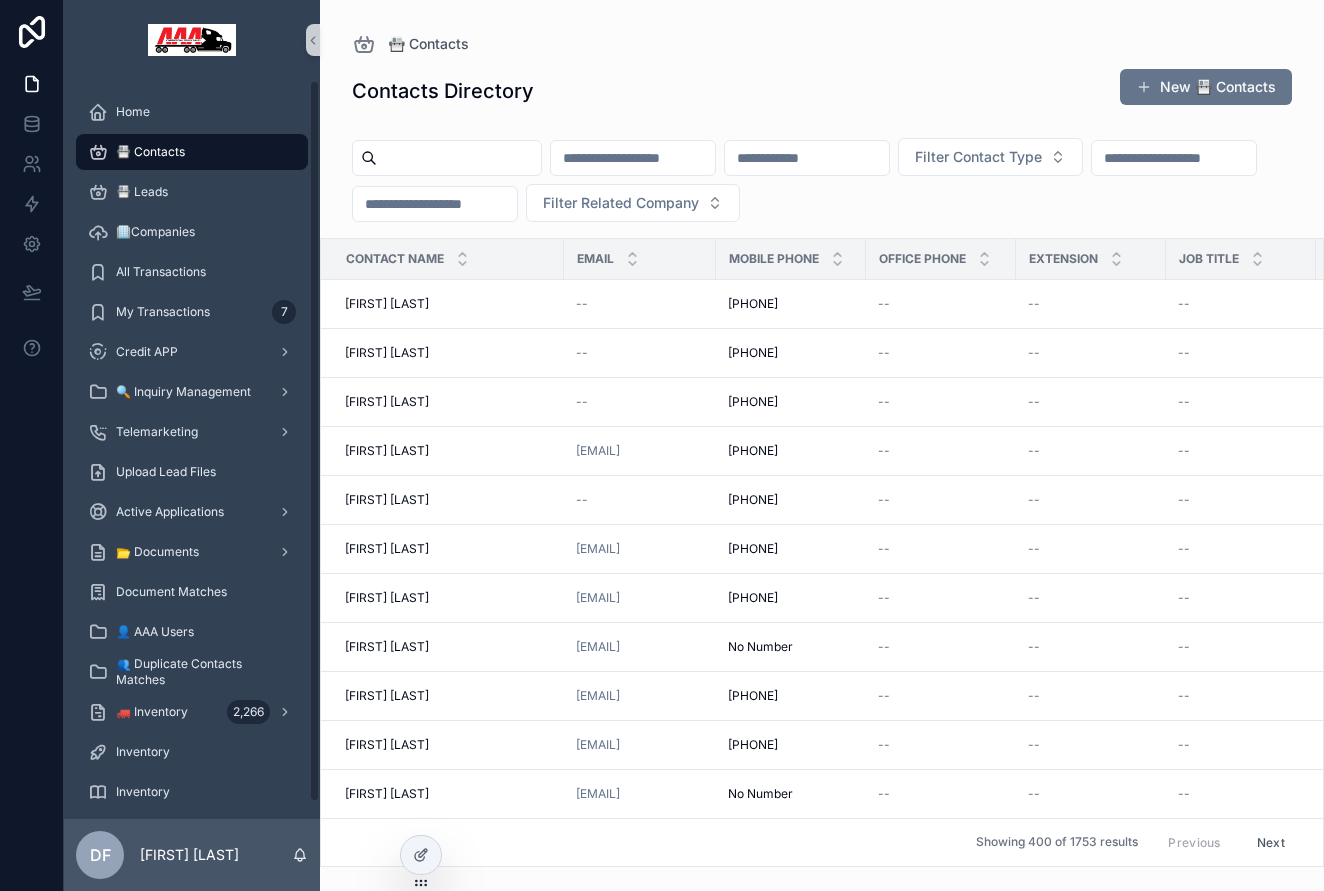 click on "Contacts Directory New 📇 Contacts" at bounding box center [822, 91] 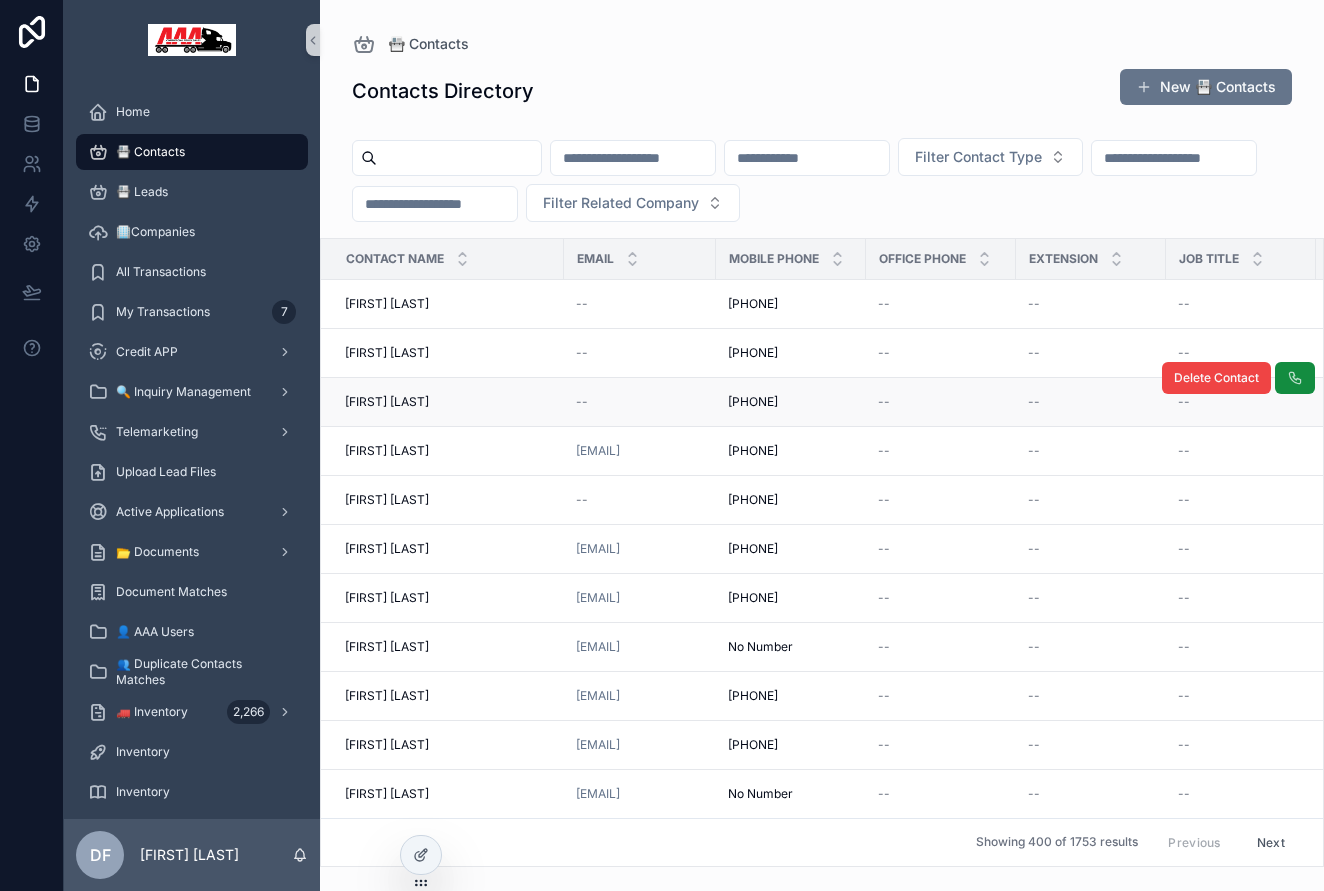 click on "[FIRST] [LAST]" at bounding box center [387, 402] 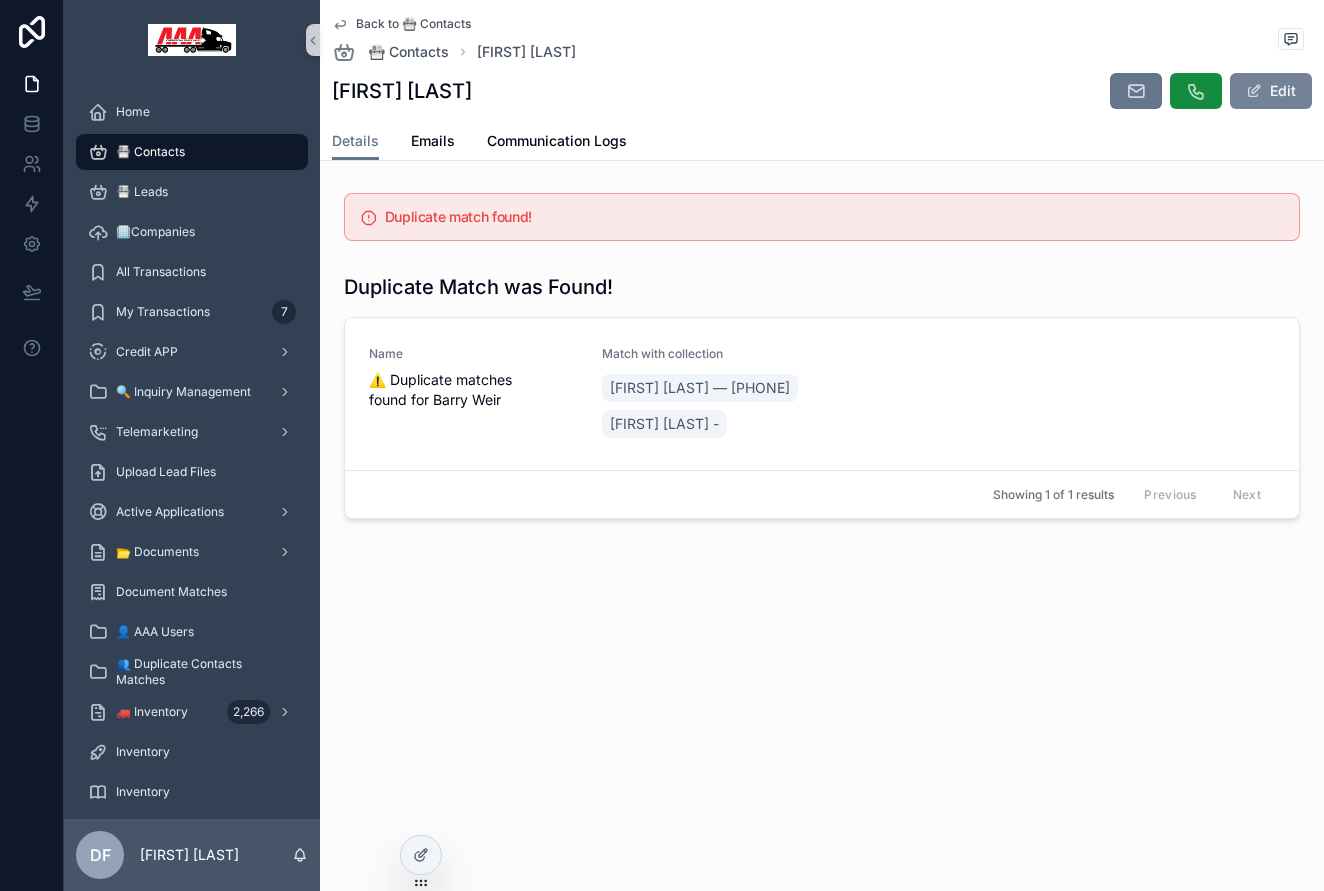click on "Edit" at bounding box center (1271, 91) 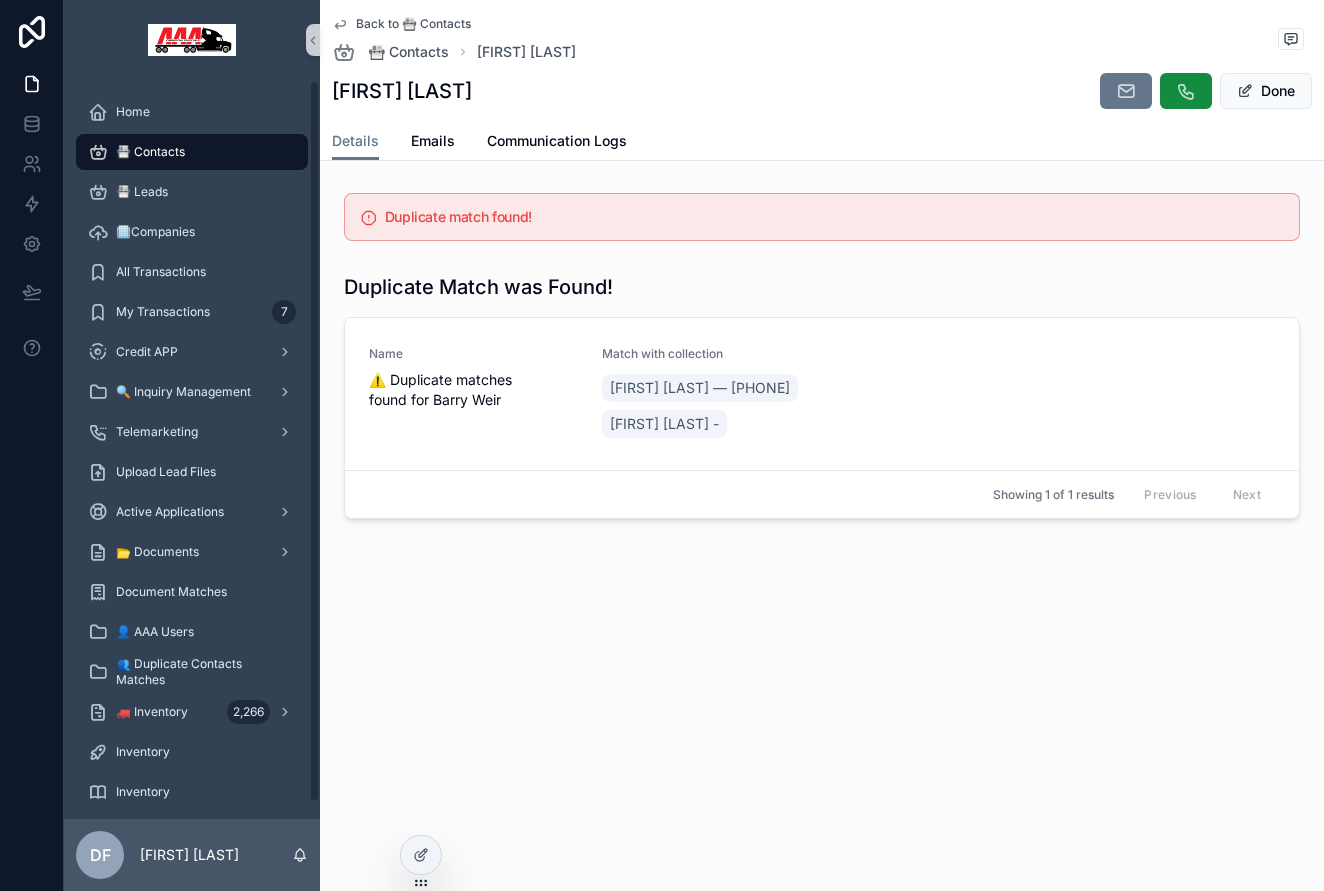 click on "📇 Contacts" at bounding box center (192, 152) 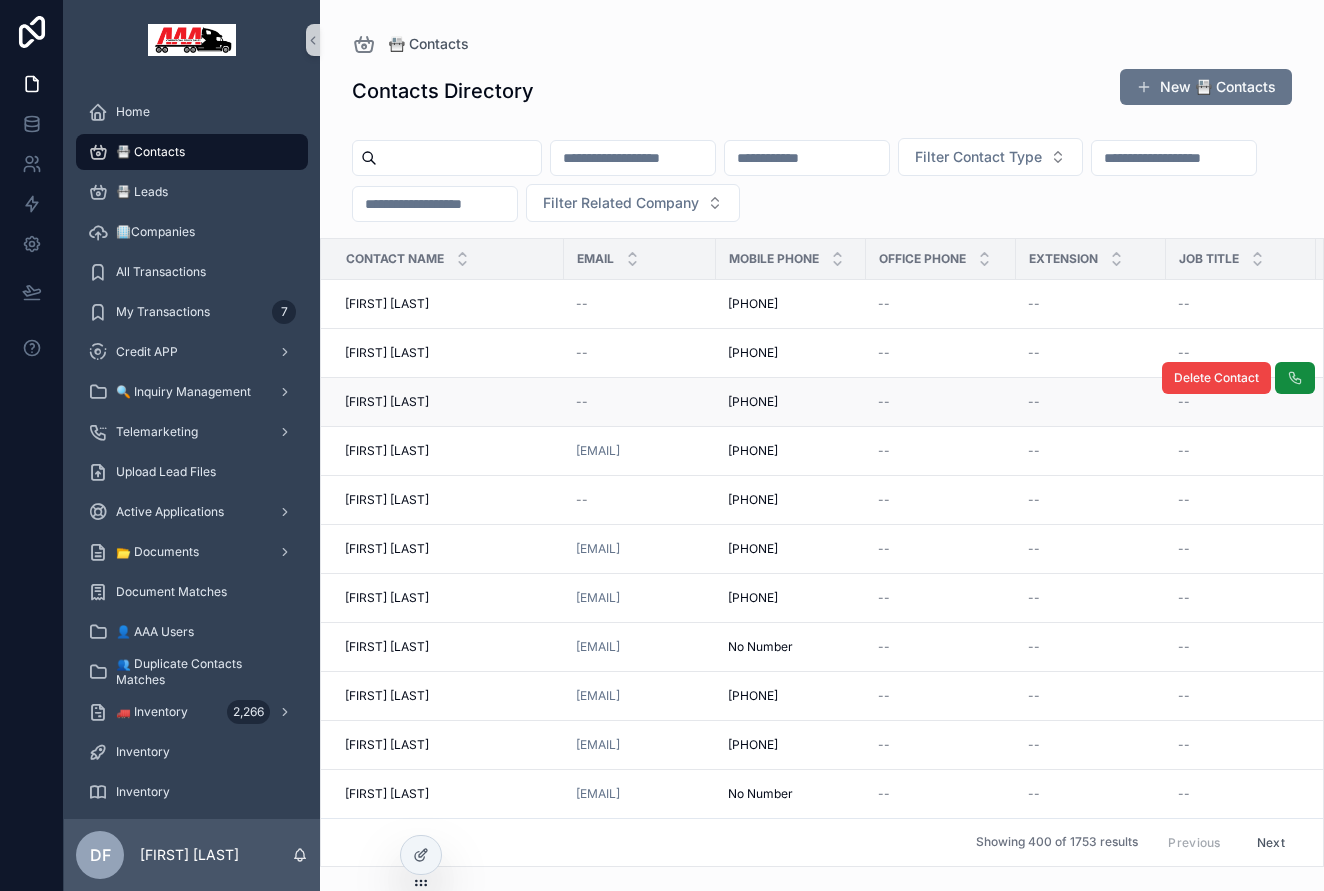click on "[FIRST] [LAST] [FIRST] [LAST]" at bounding box center (448, 402) 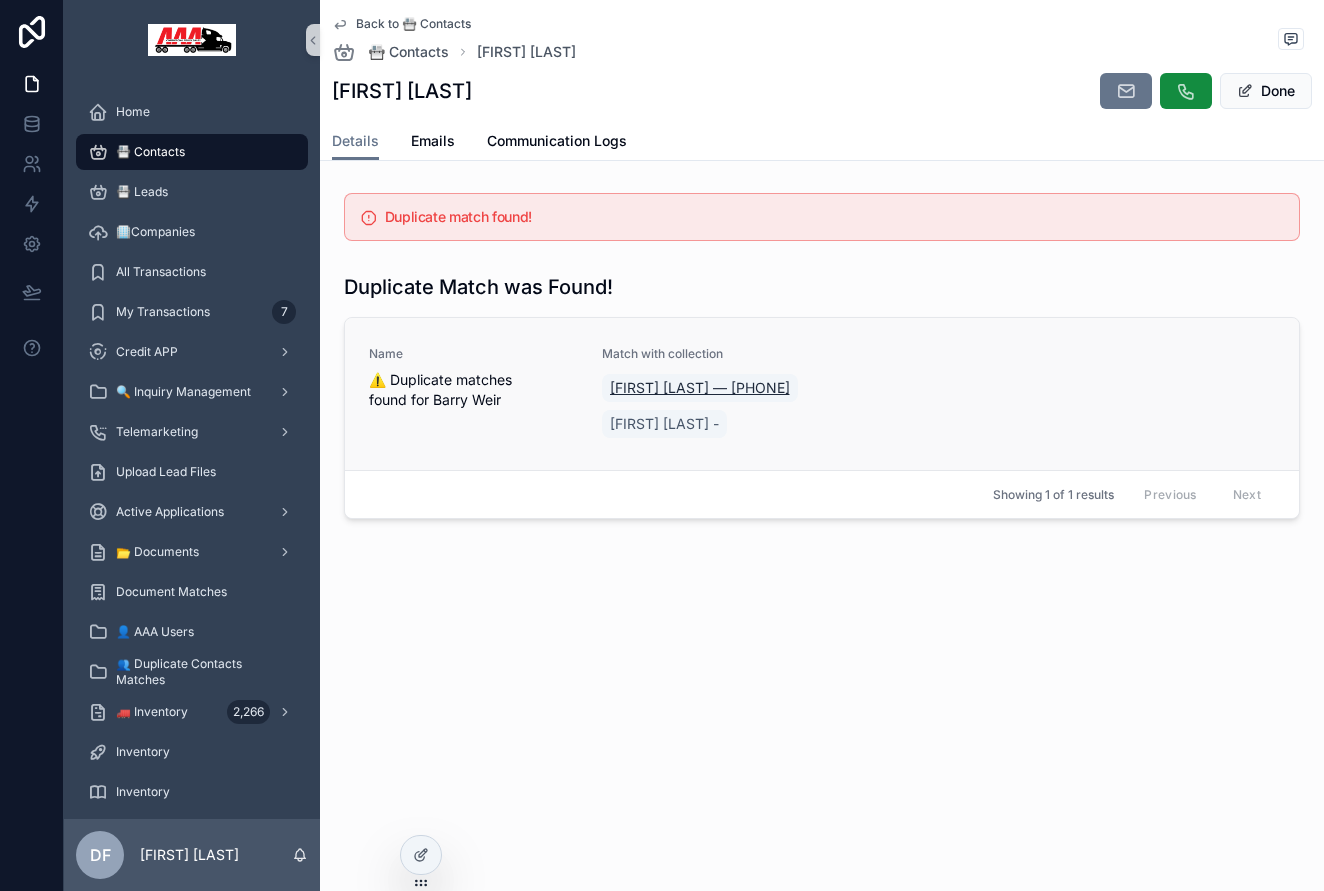 click on "[FIRST] [LAST] — [PHONE]" at bounding box center (700, 388) 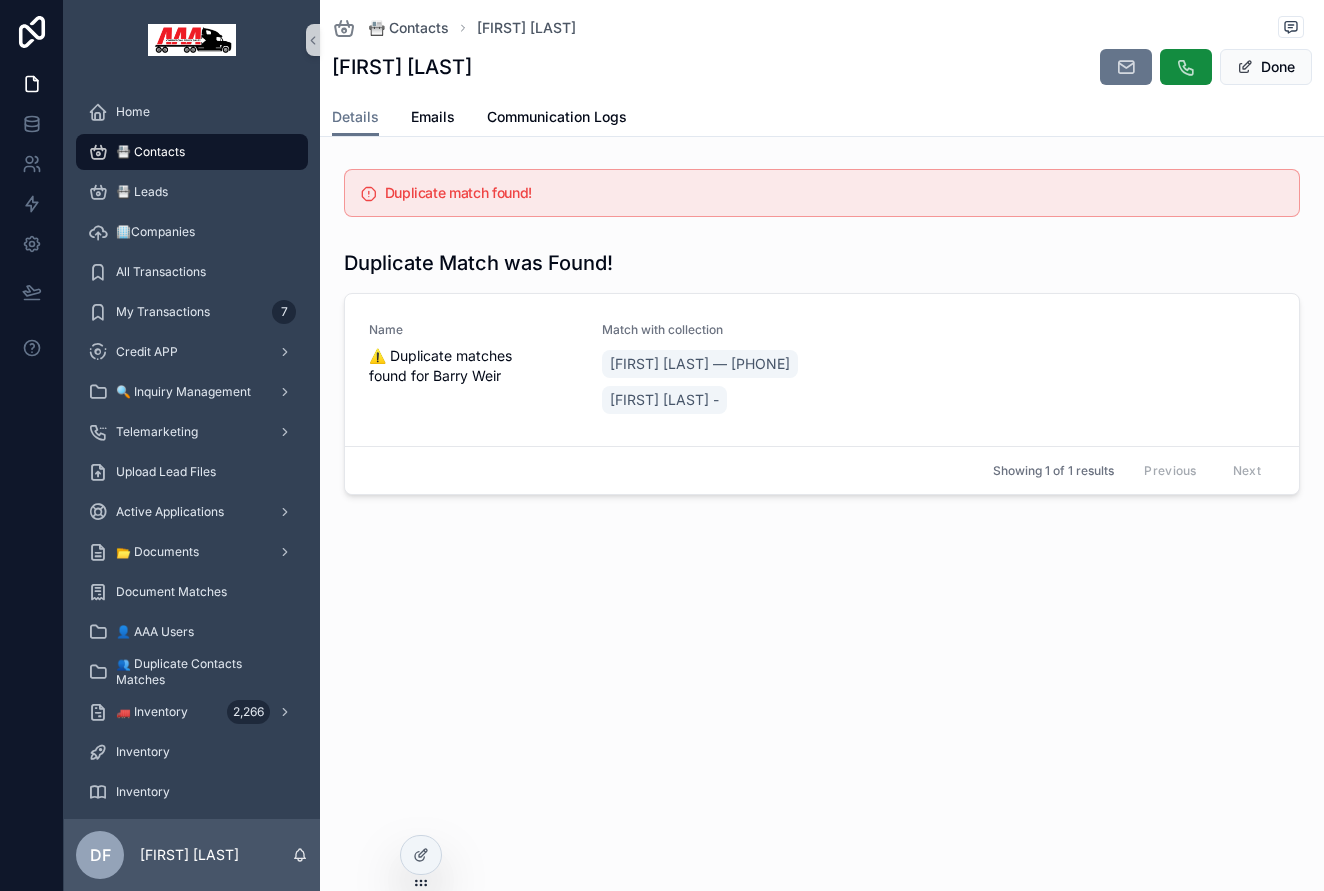 scroll, scrollTop: 0, scrollLeft: 0, axis: both 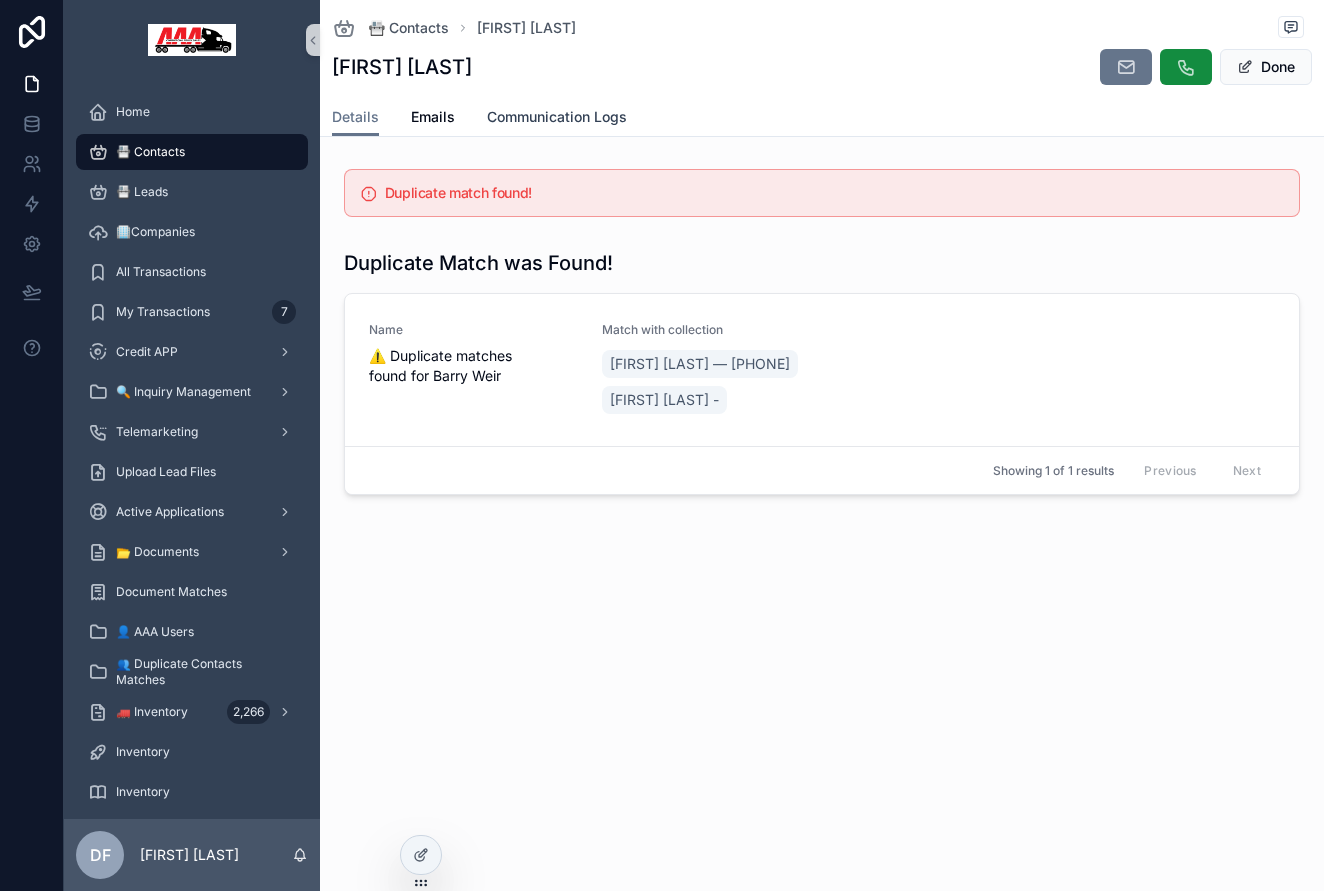 click on "Communication Logs" at bounding box center [557, 117] 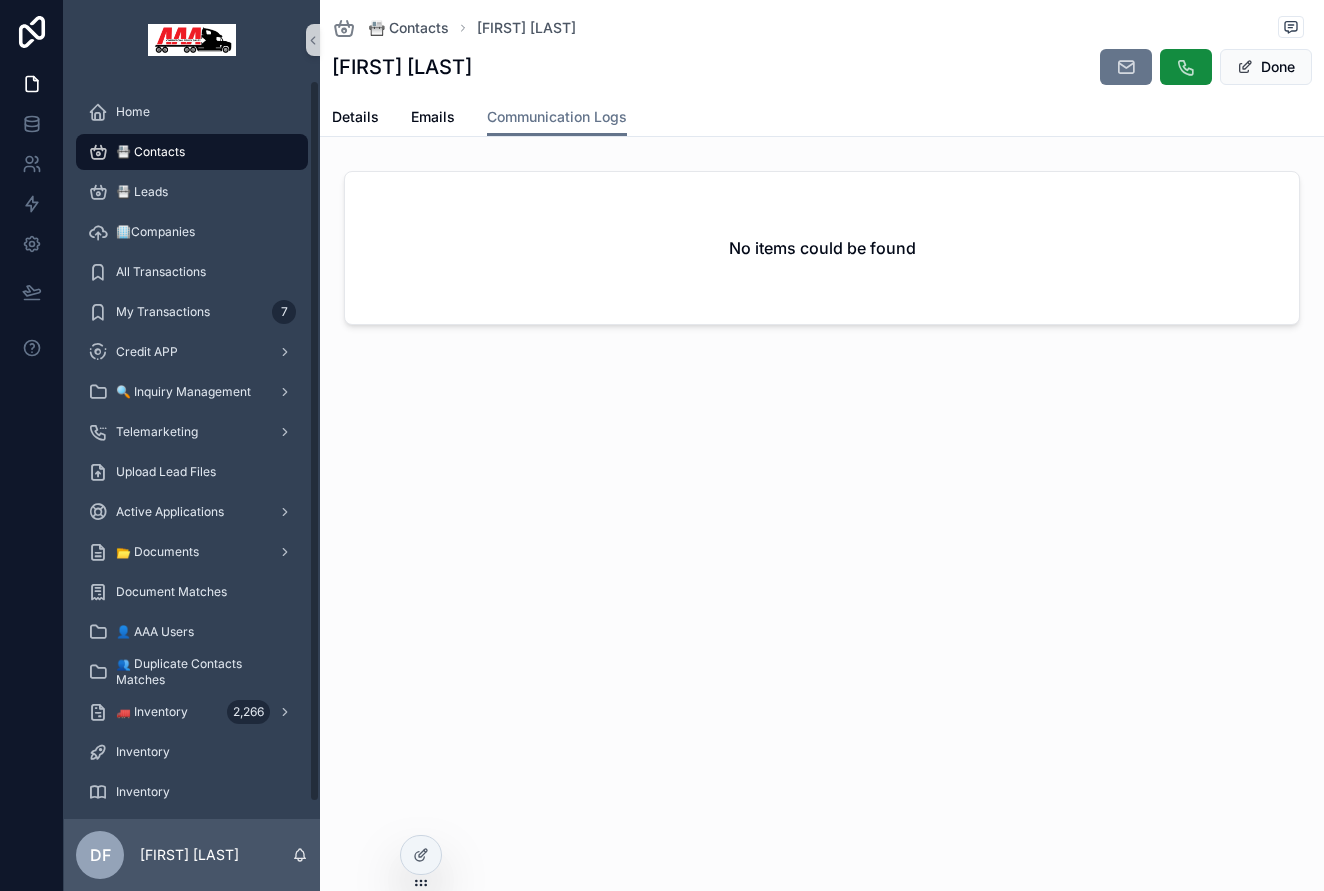 click on "📇 Contacts" at bounding box center [192, 152] 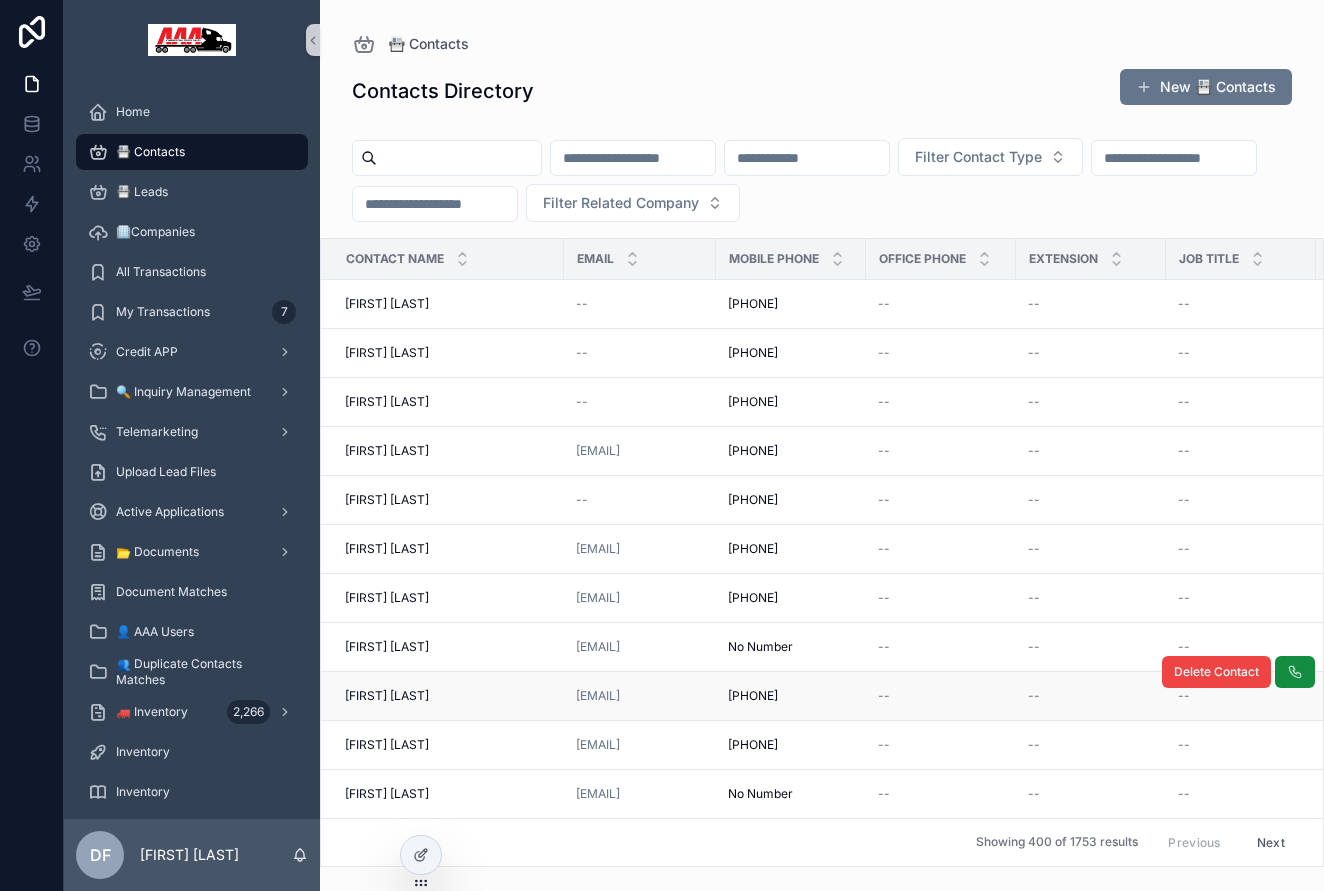 scroll, scrollTop: 0, scrollLeft: 0, axis: both 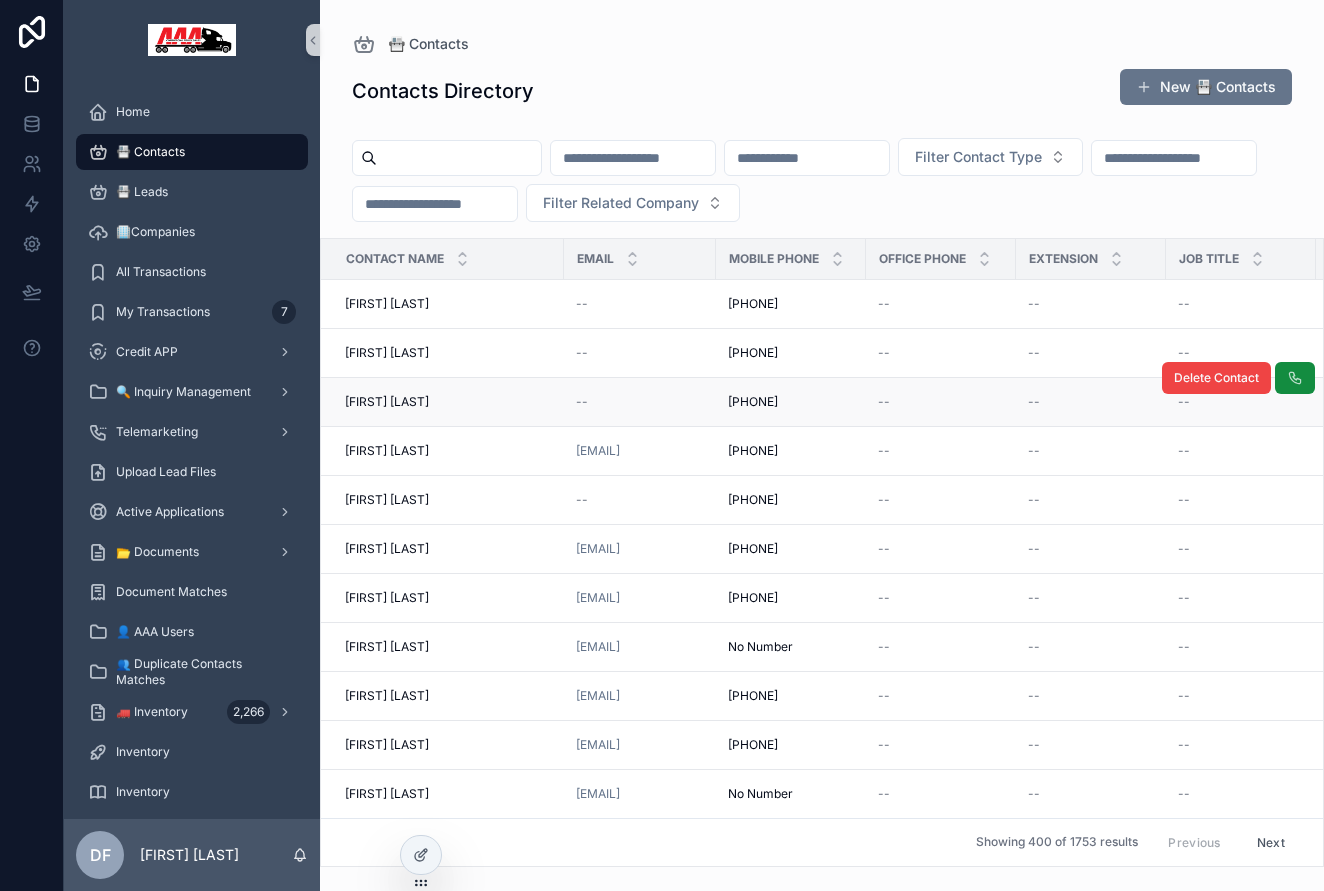 click on "[FIRST] [LAST] [FIRST] [LAST]" at bounding box center (448, 402) 